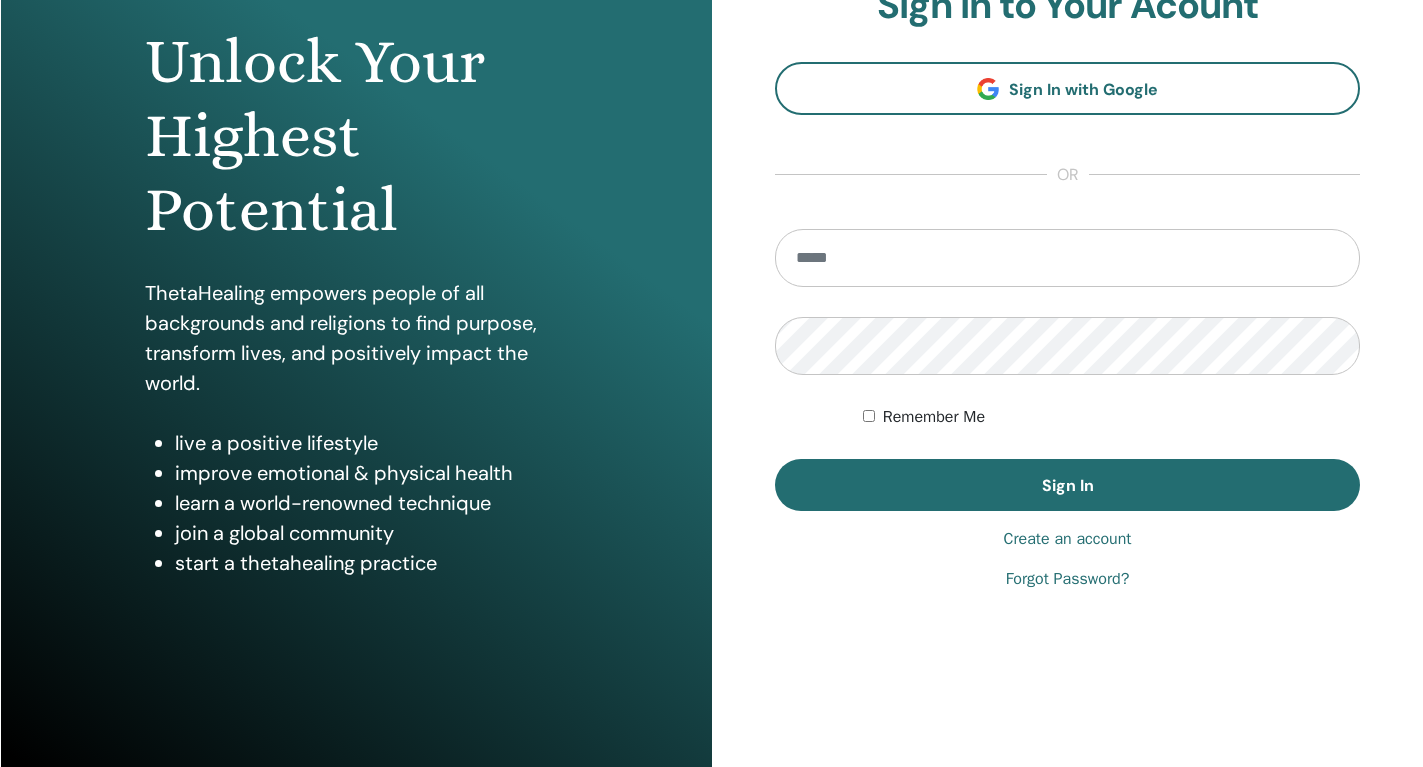 scroll, scrollTop: 193, scrollLeft: 0, axis: vertical 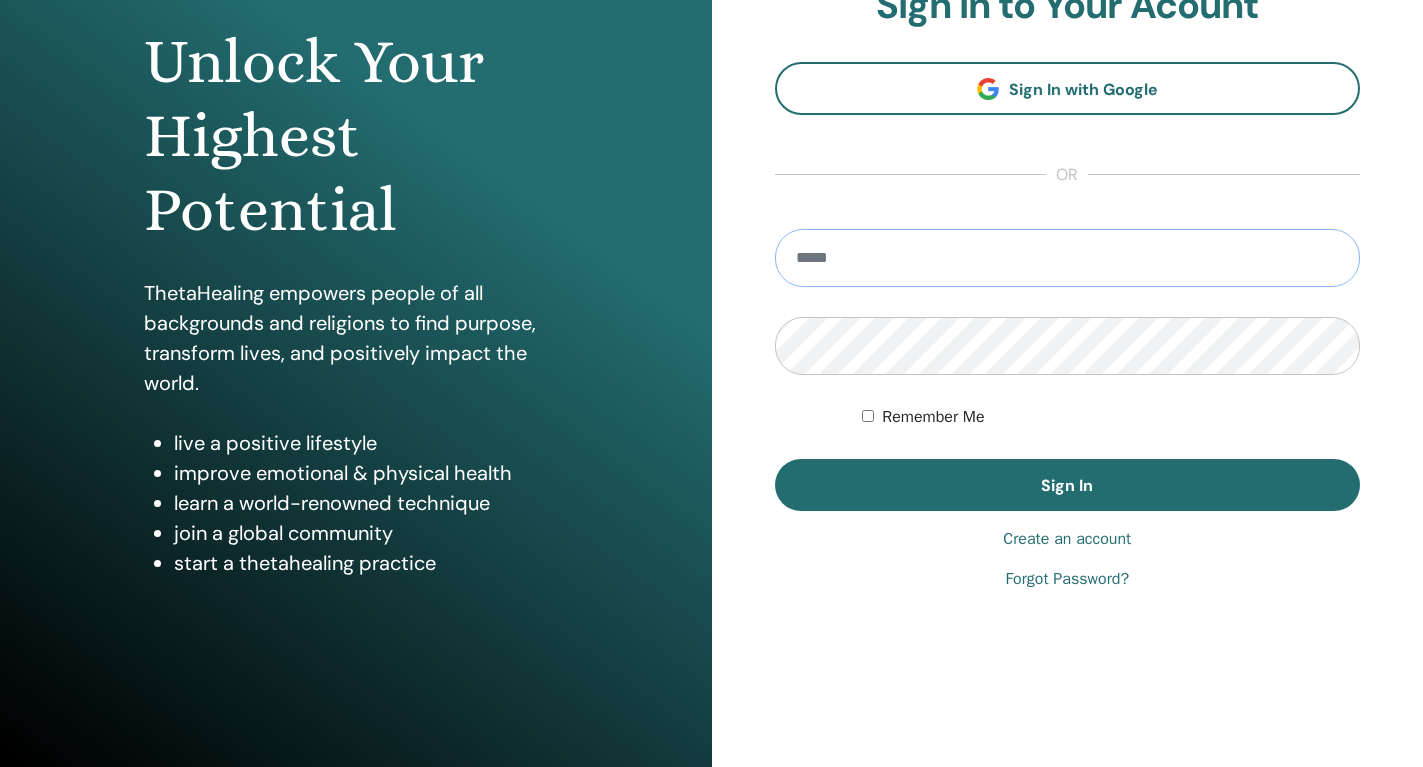 type on "**********" 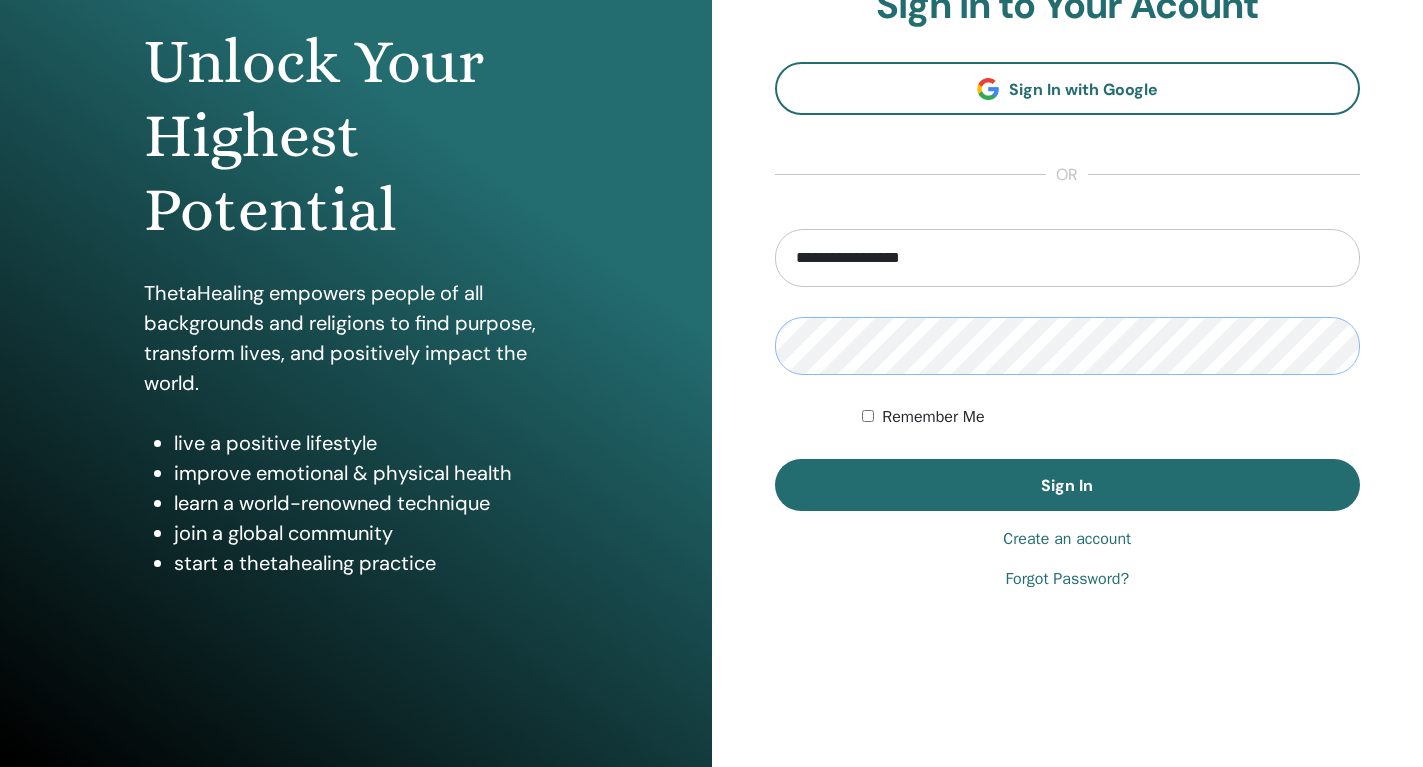 click on "Sign In" at bounding box center [1068, 485] 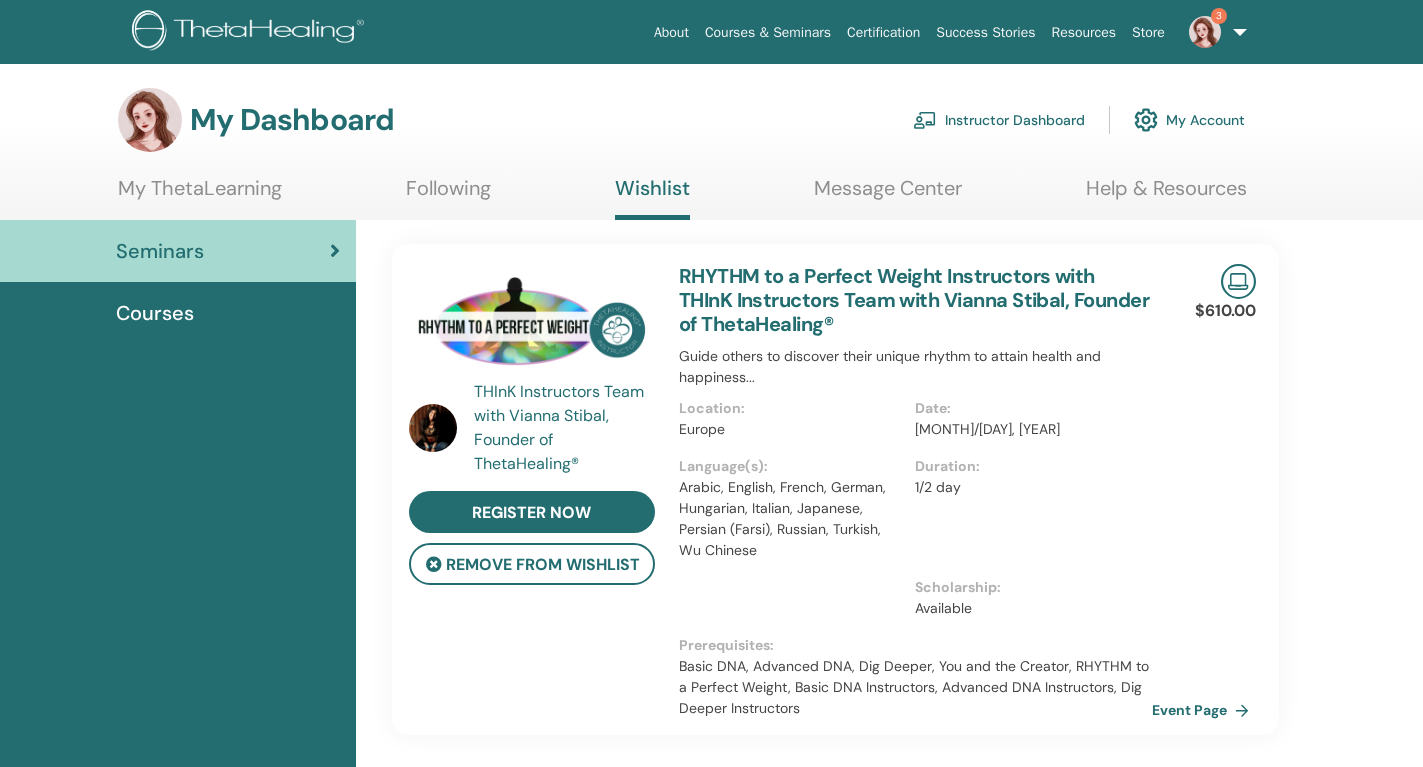 scroll, scrollTop: 0, scrollLeft: 0, axis: both 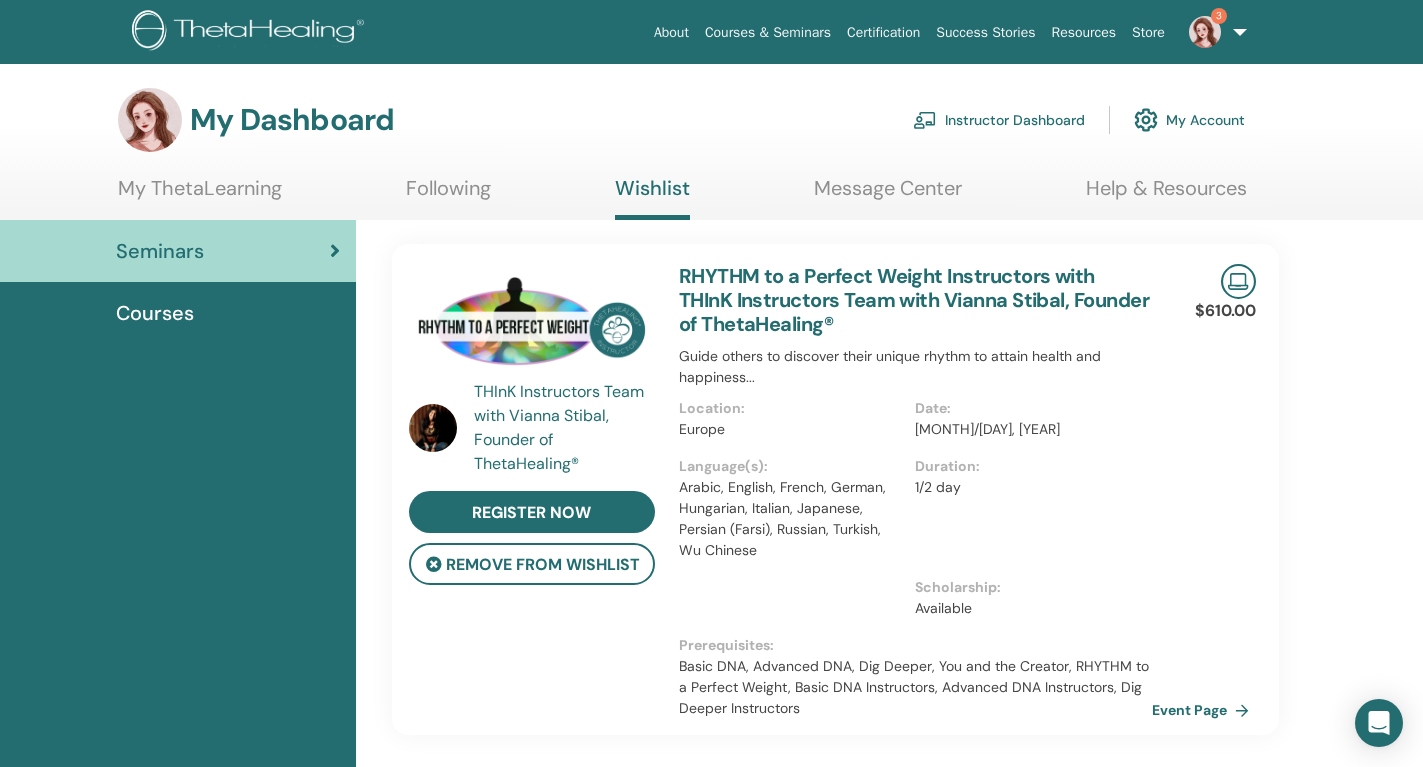 click at bounding box center [1205, 32] 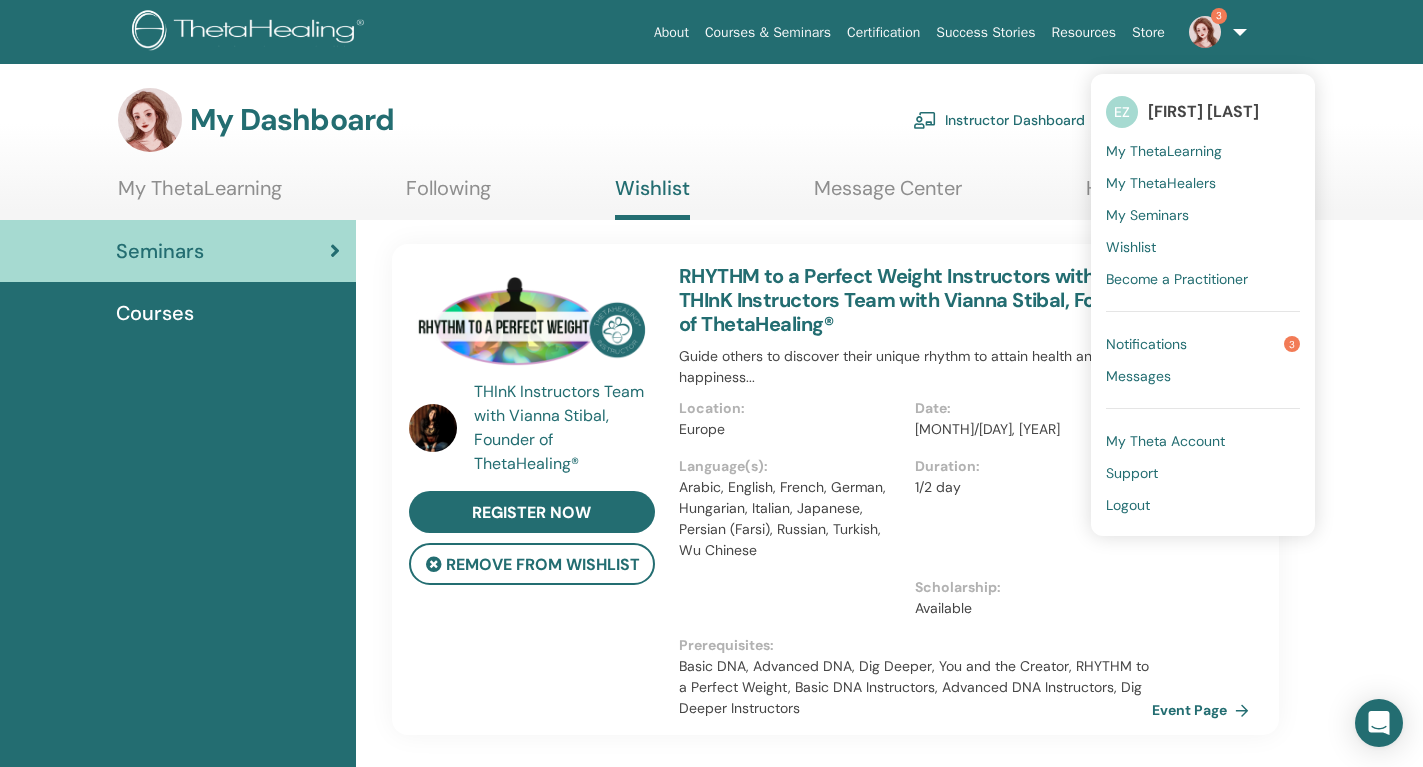 click on "Notifications 3" at bounding box center [1203, 344] 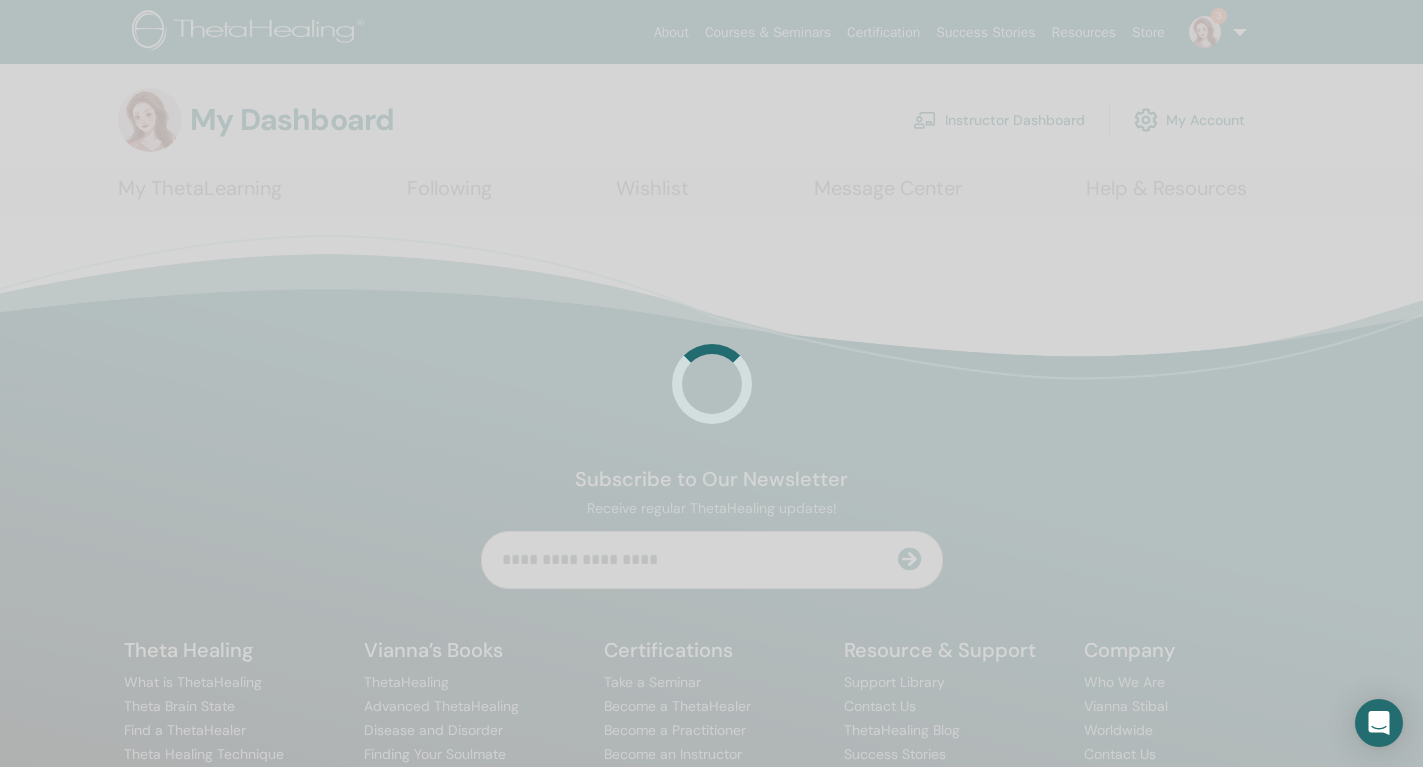 scroll, scrollTop: 0, scrollLeft: 0, axis: both 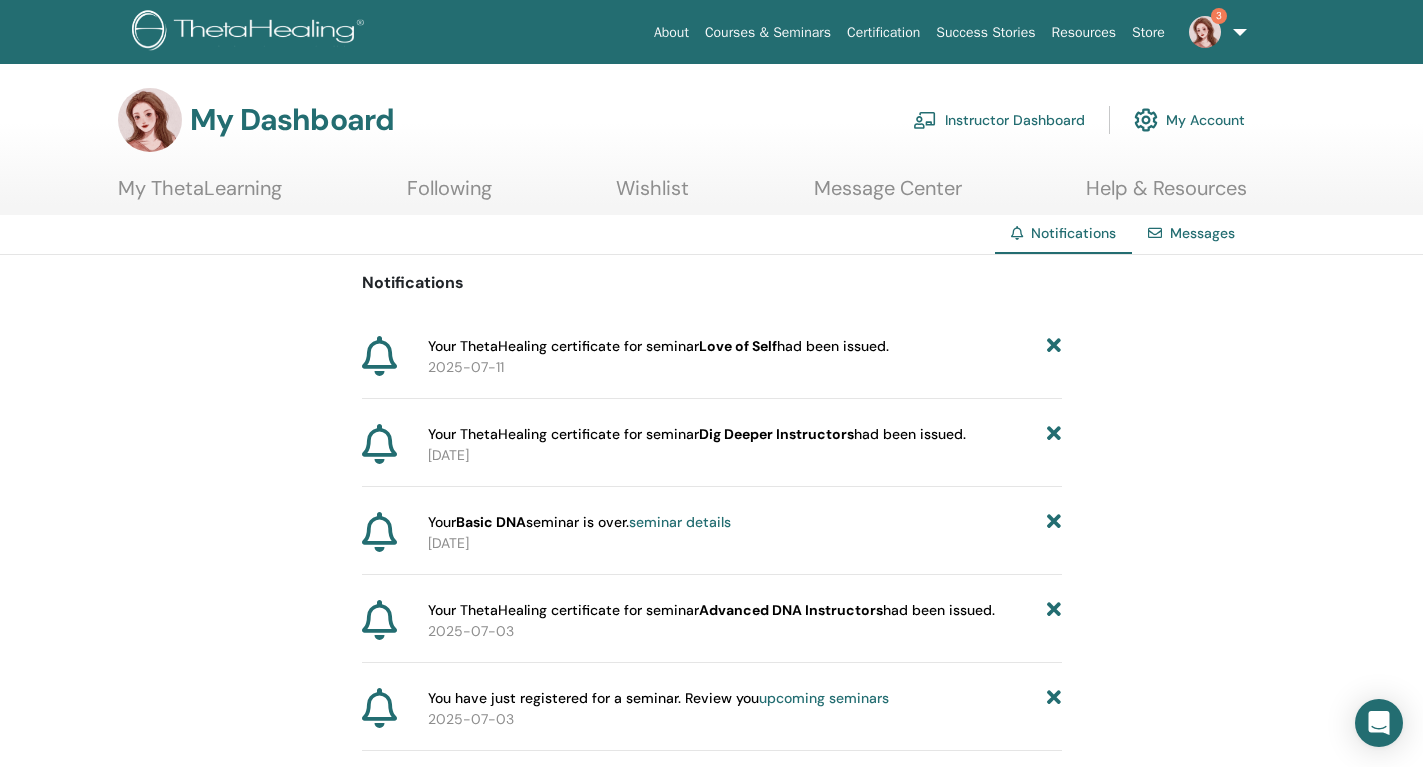 click on "Message Center" at bounding box center (888, 195) 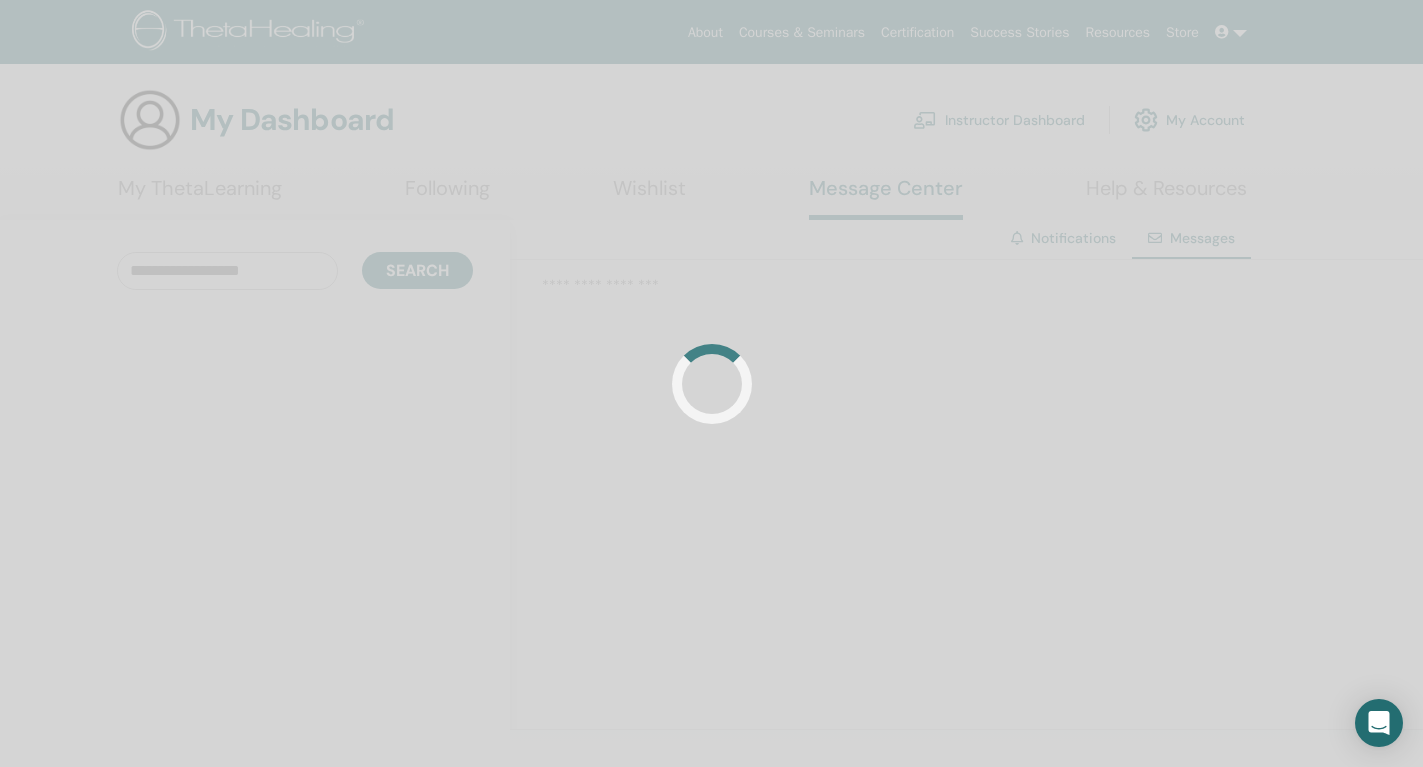 scroll, scrollTop: 0, scrollLeft: 0, axis: both 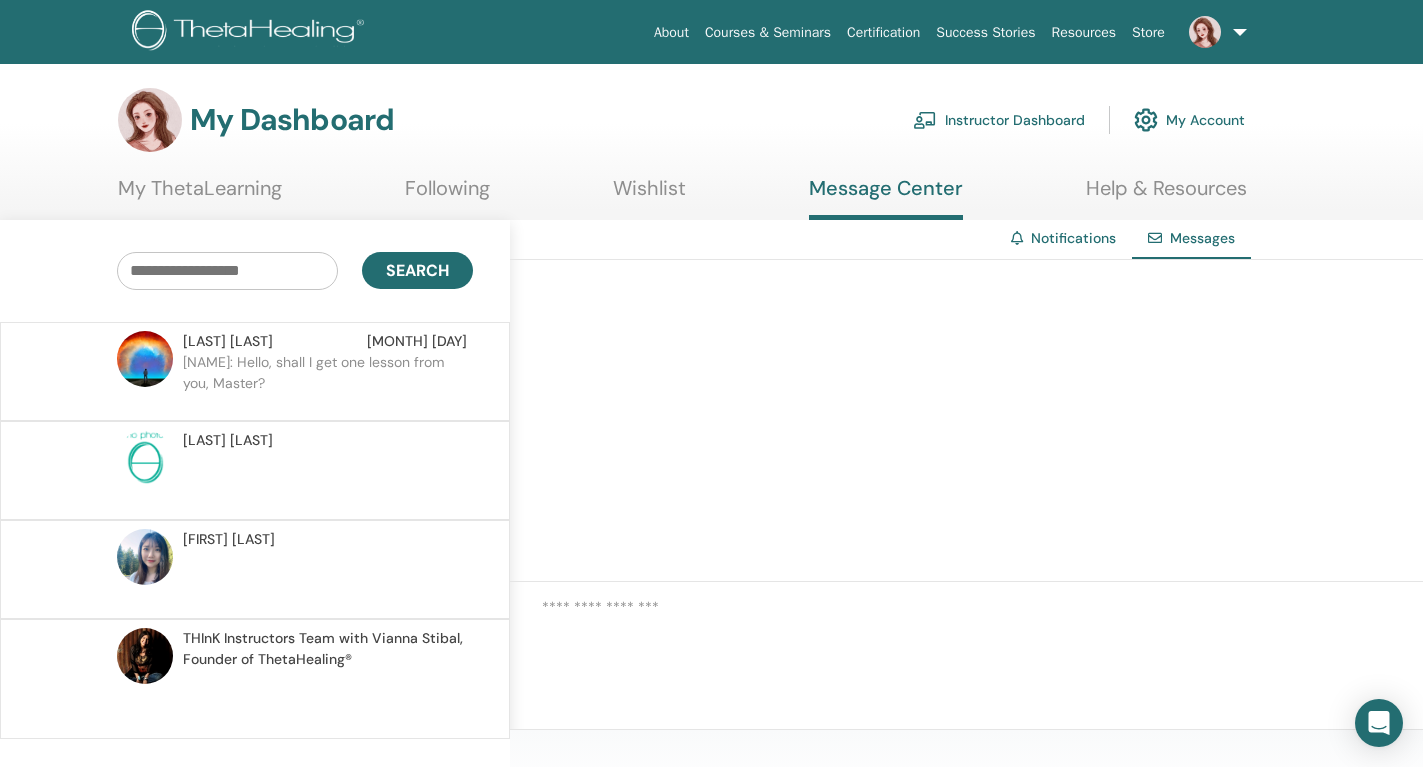 click on "XIANG: Hello, shall I get one lesson from you, Master?" at bounding box center (328, 382) 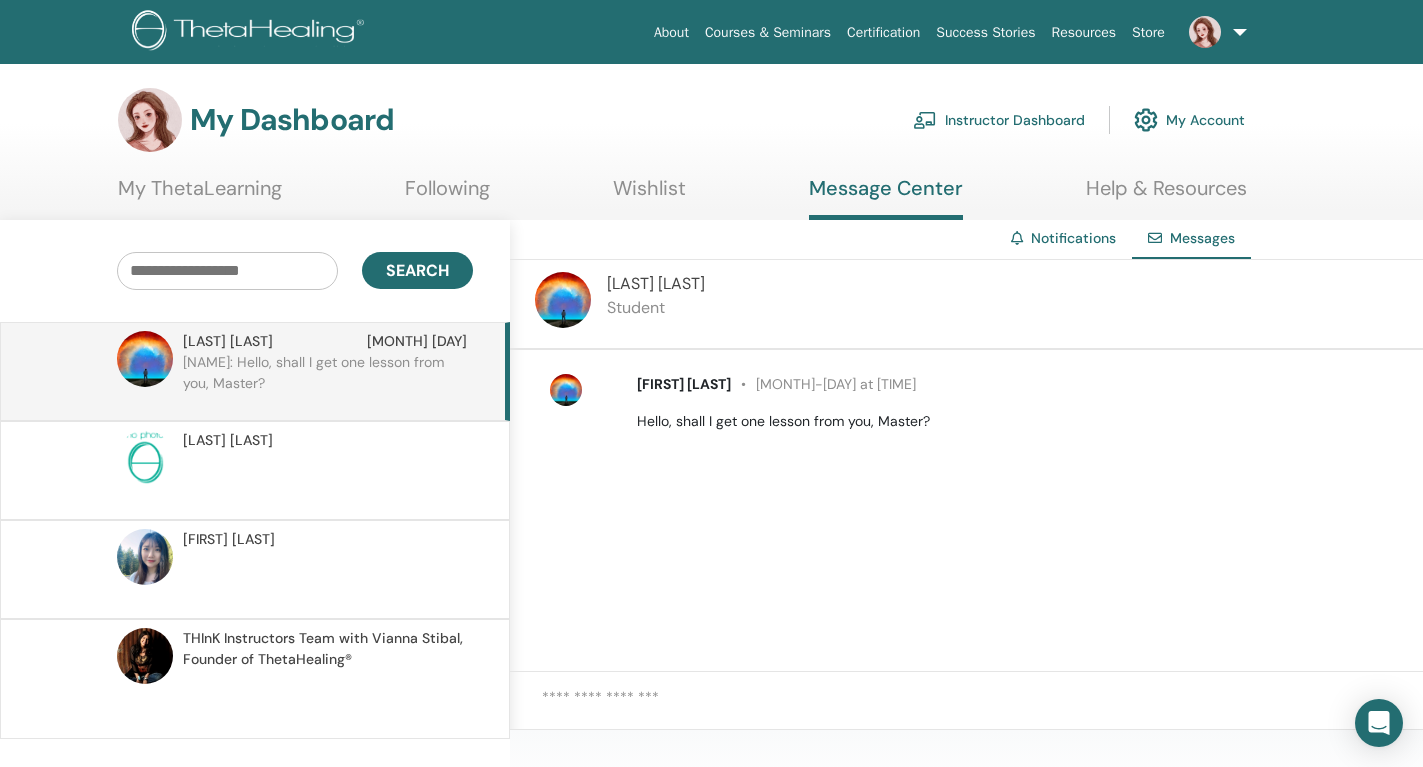 click on "Wishlist" at bounding box center (649, 195) 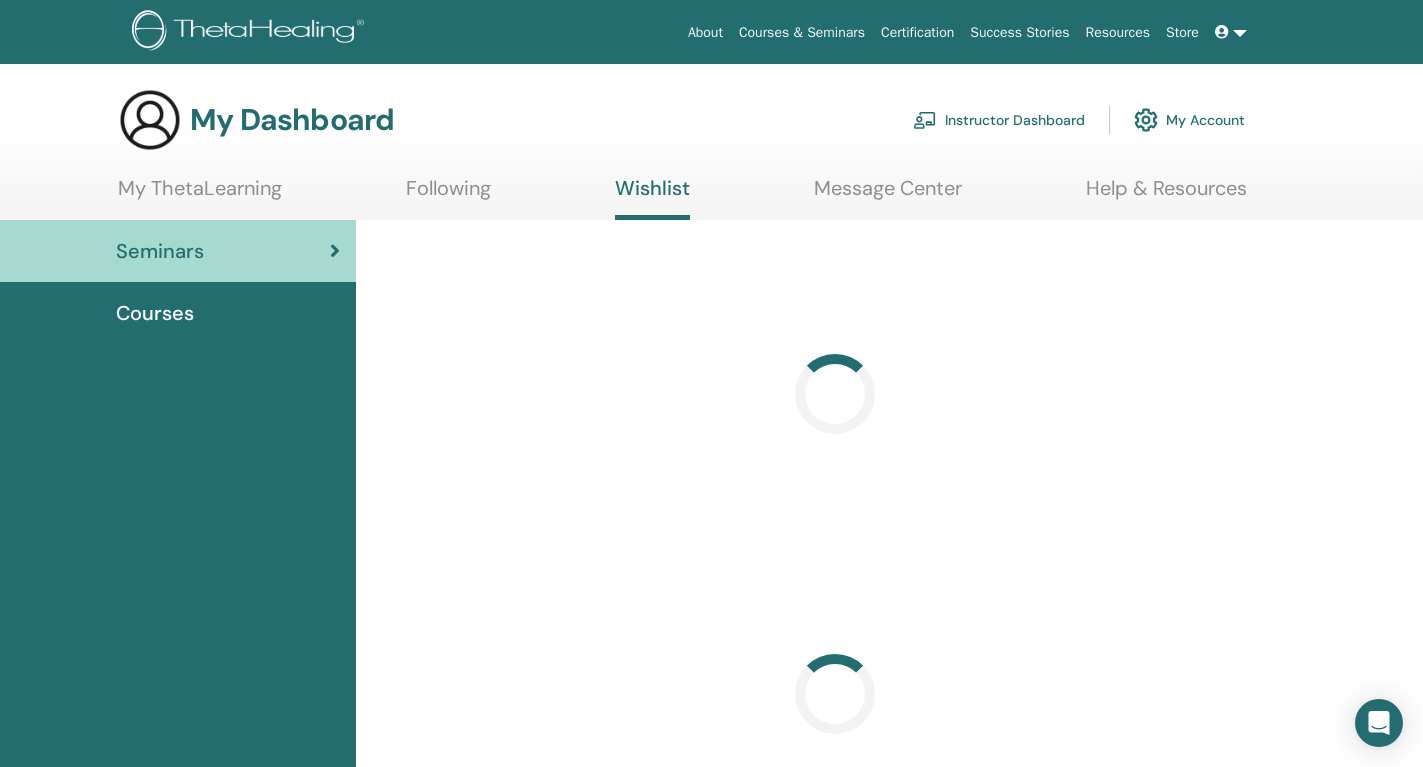 scroll, scrollTop: 0, scrollLeft: 0, axis: both 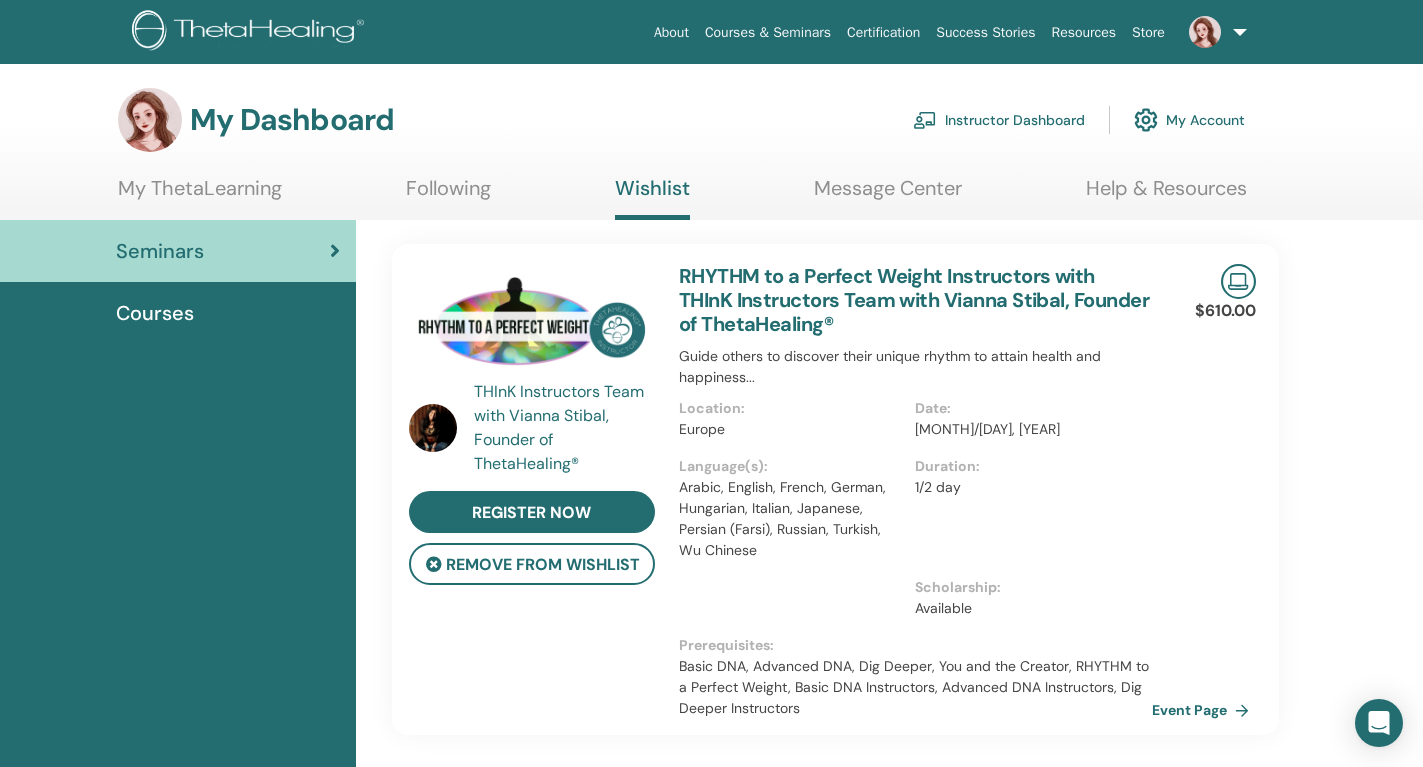 click on "Instructor Dashboard" at bounding box center (999, 120) 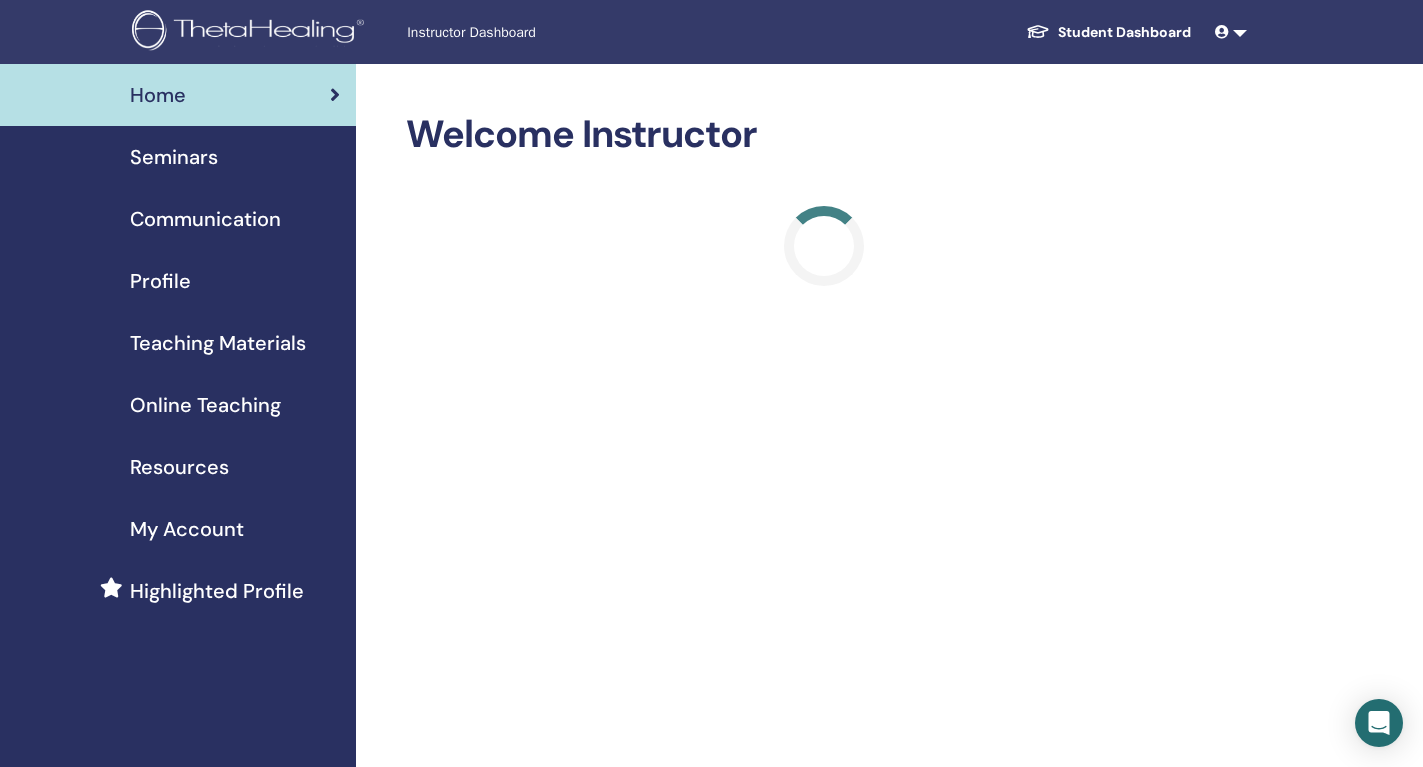 scroll, scrollTop: 0, scrollLeft: 0, axis: both 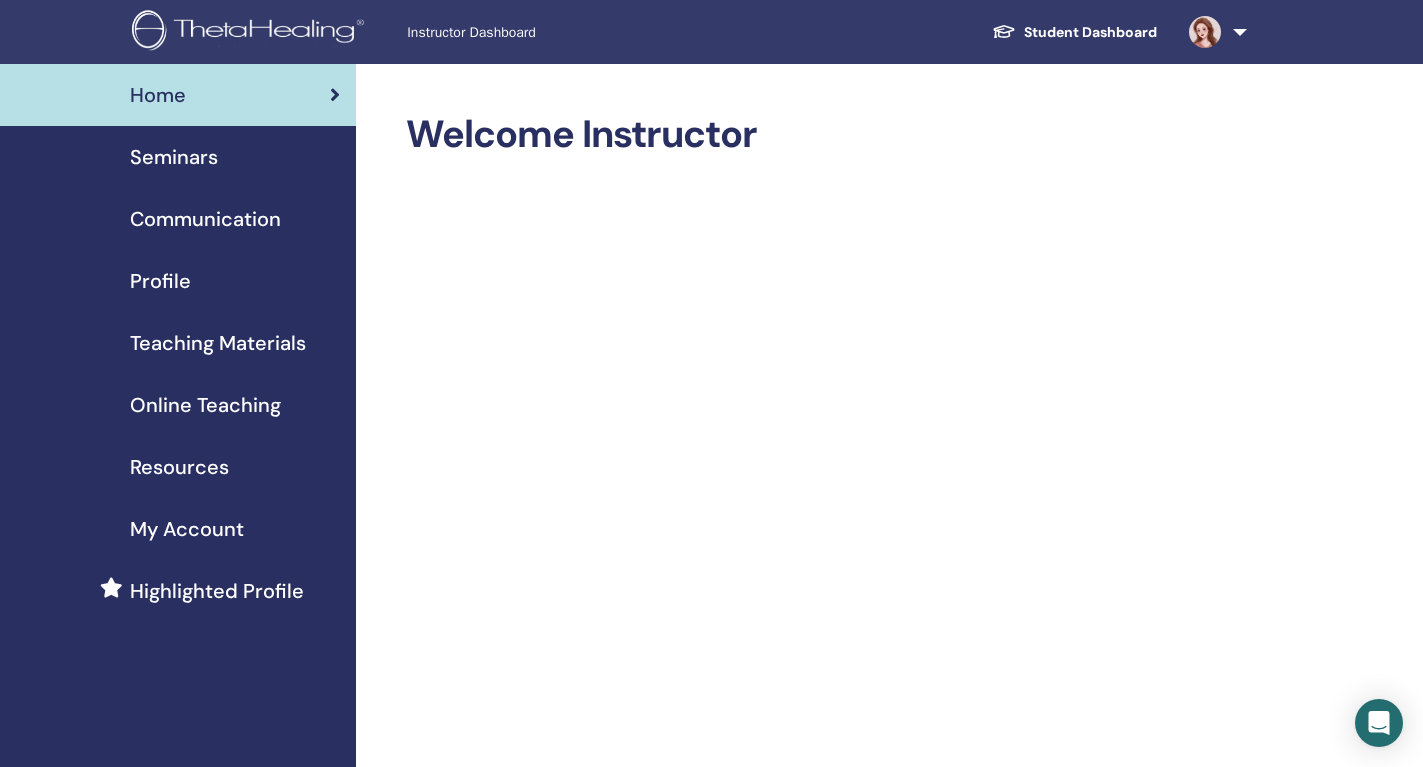 click on "Seminars" at bounding box center [174, 157] 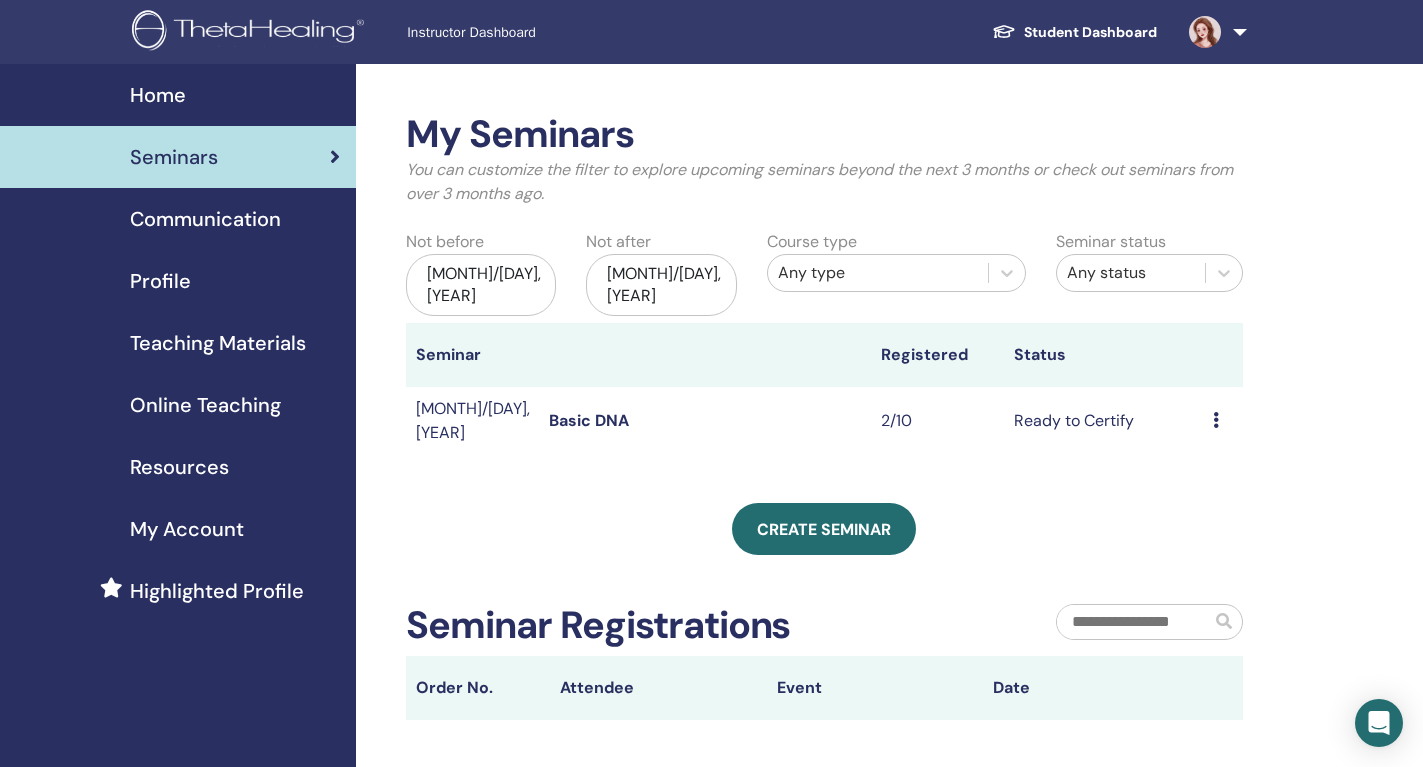 scroll, scrollTop: 0, scrollLeft: 0, axis: both 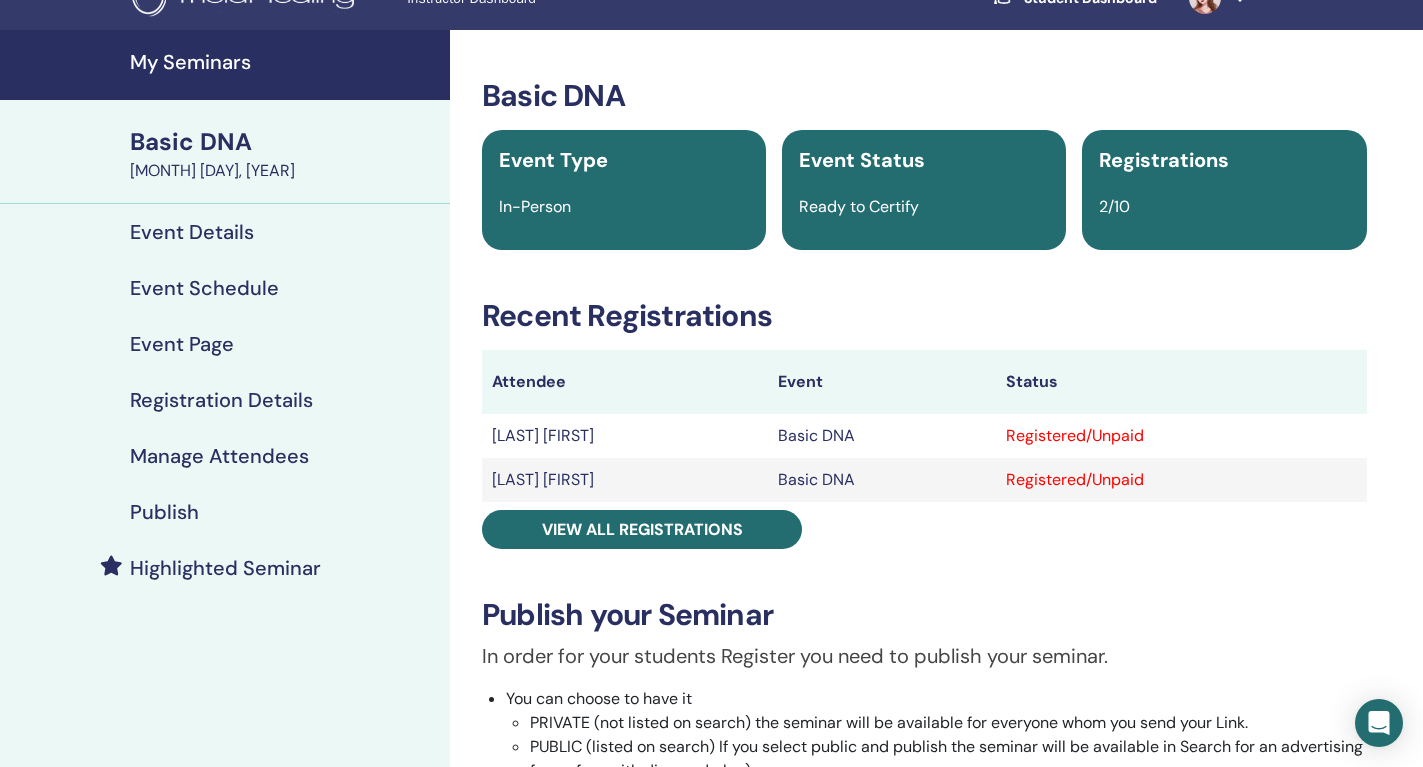 click on "Registered/Unpaid" at bounding box center [1181, 480] 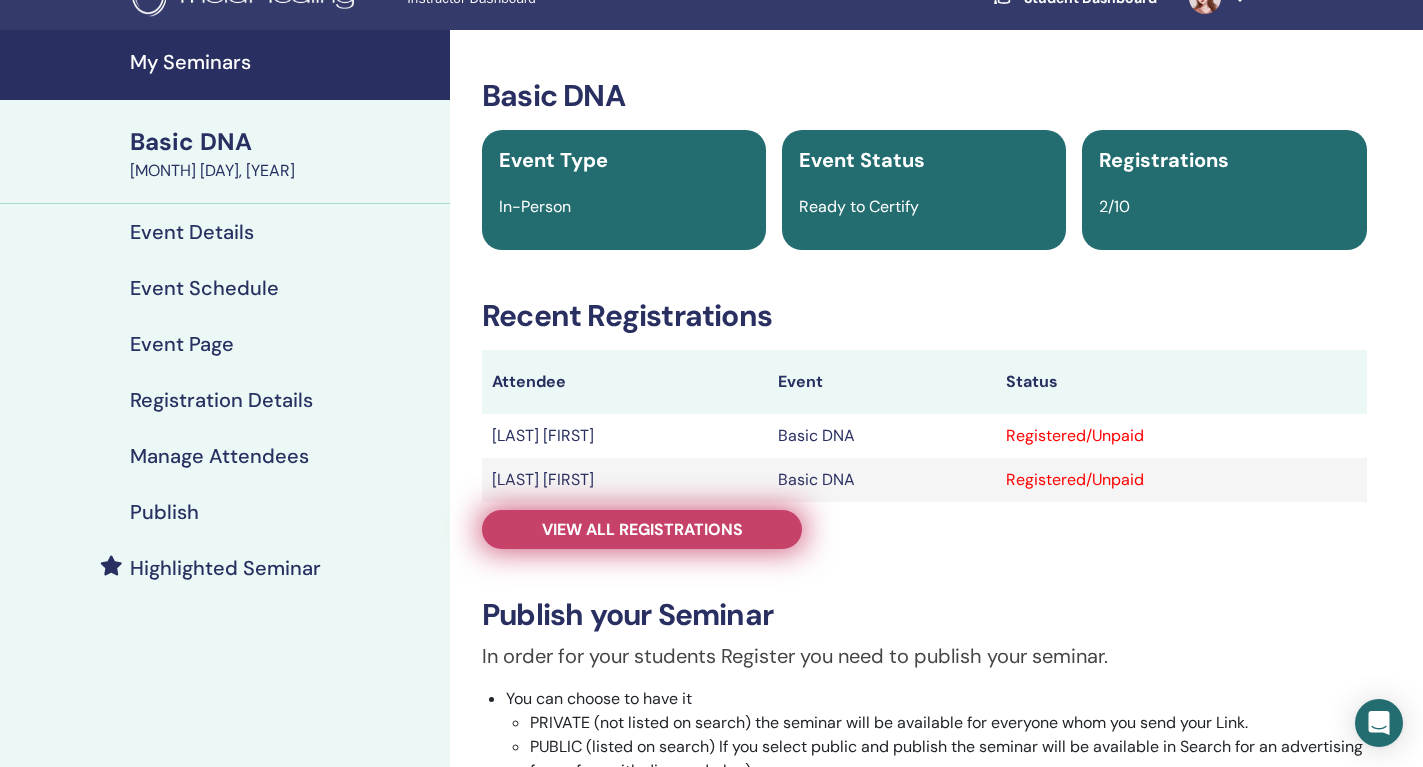 click on "View all registrations" at bounding box center (642, 529) 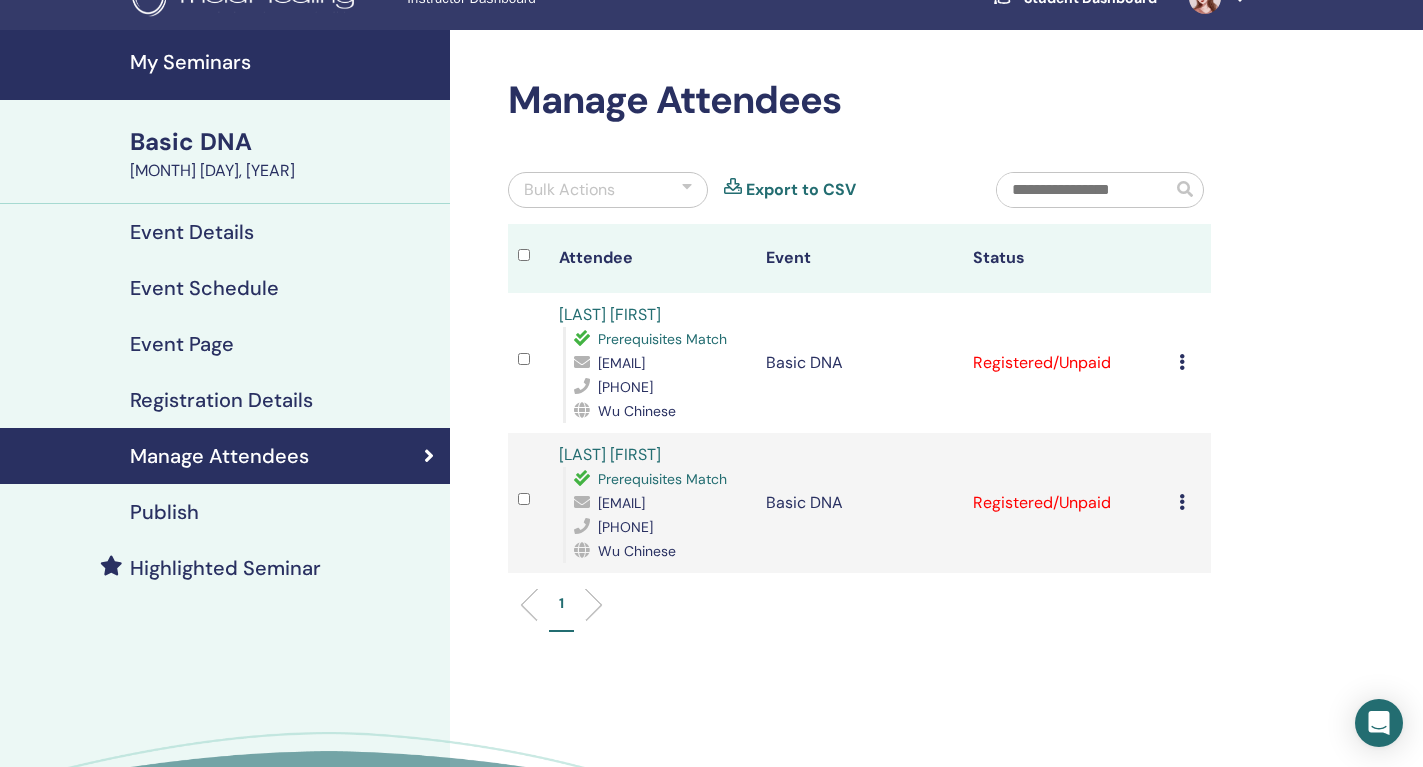 click on "Registered/Unpaid" at bounding box center [1066, 363] 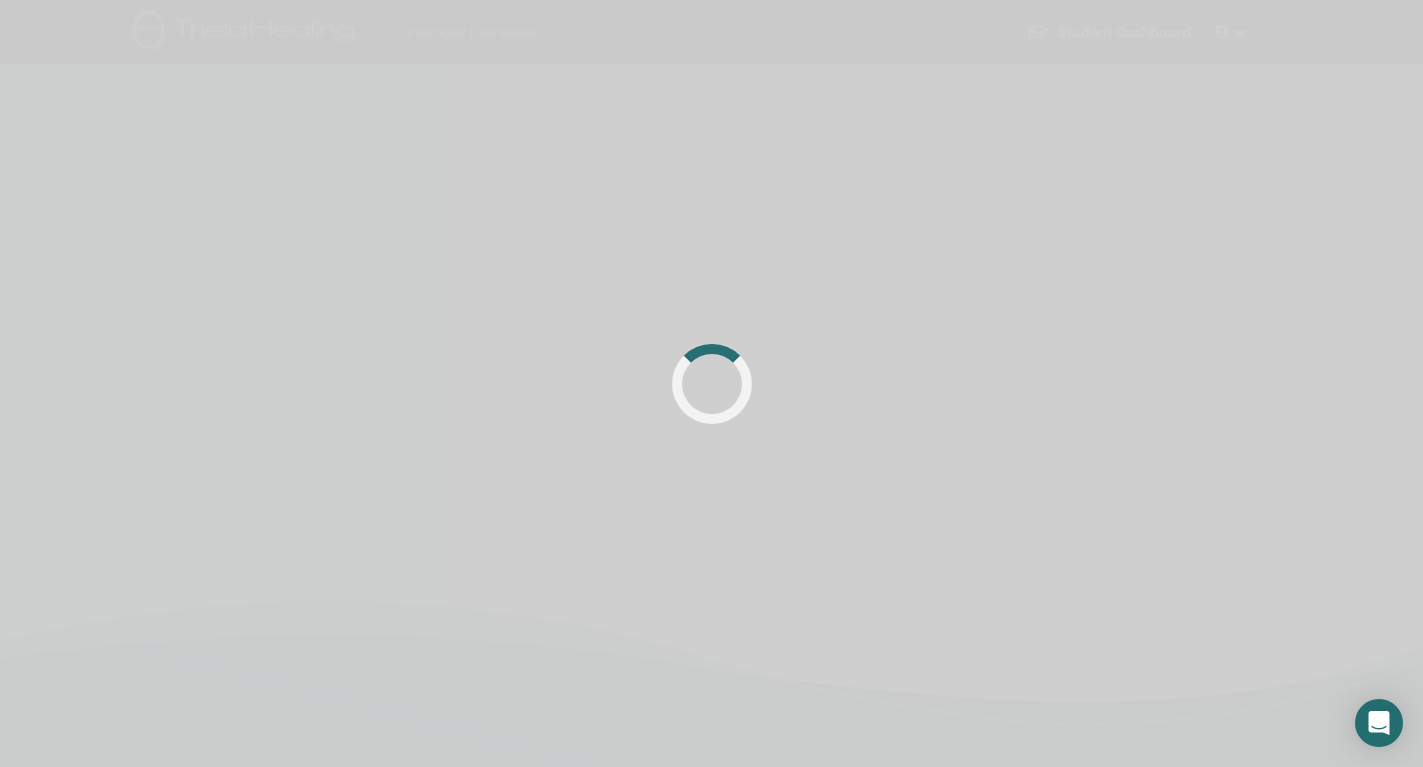 scroll, scrollTop: 0, scrollLeft: 0, axis: both 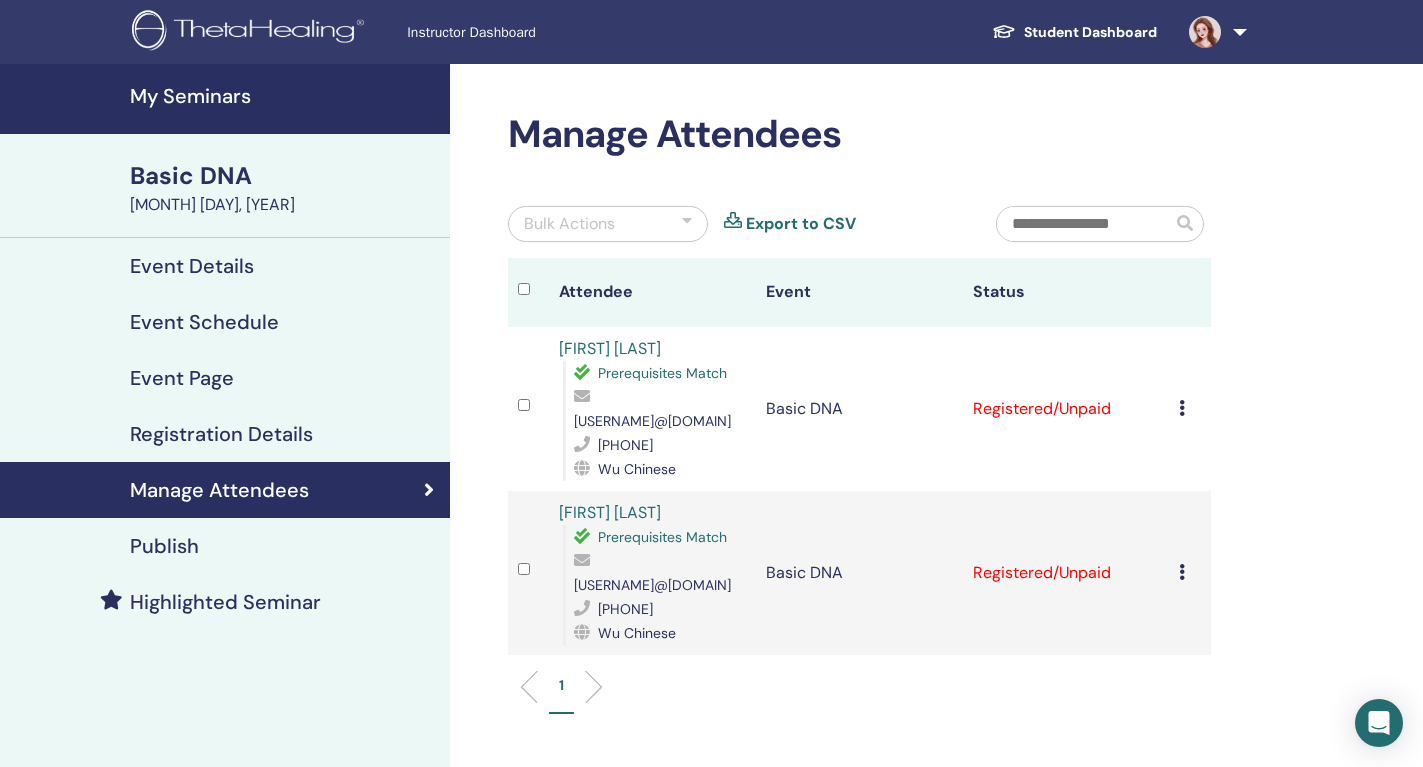 click on "1" at bounding box center (859, 694) 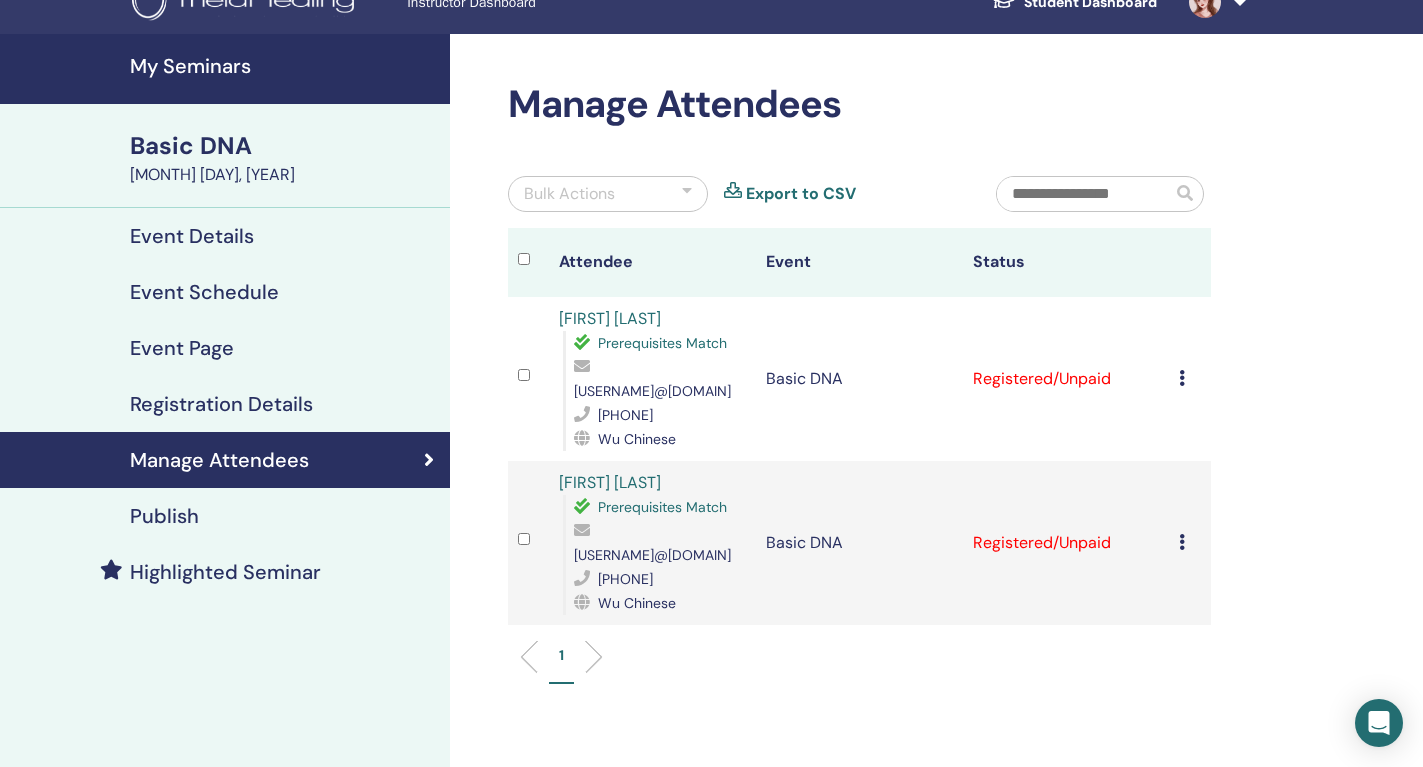 click at bounding box center [1182, 378] 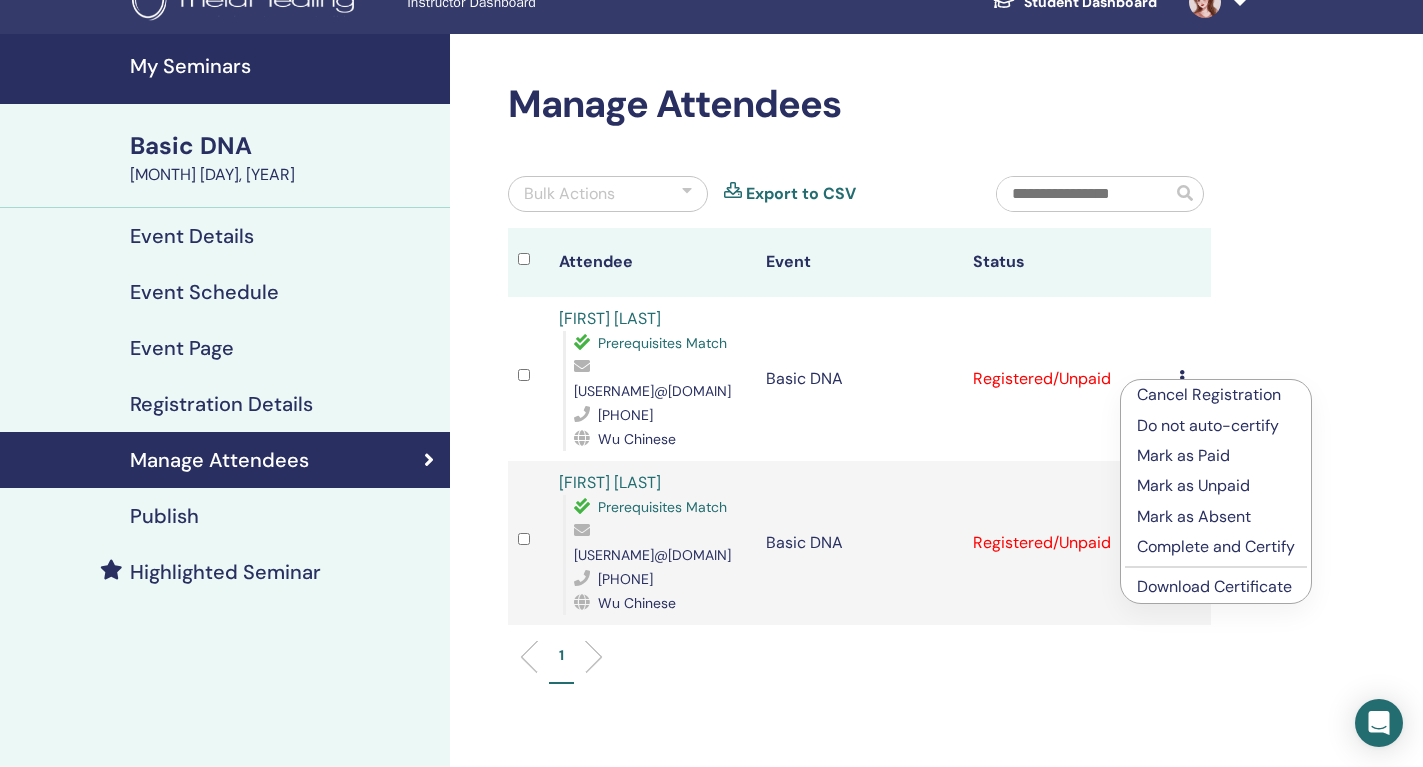 click on "Mark as Paid" at bounding box center (1216, 456) 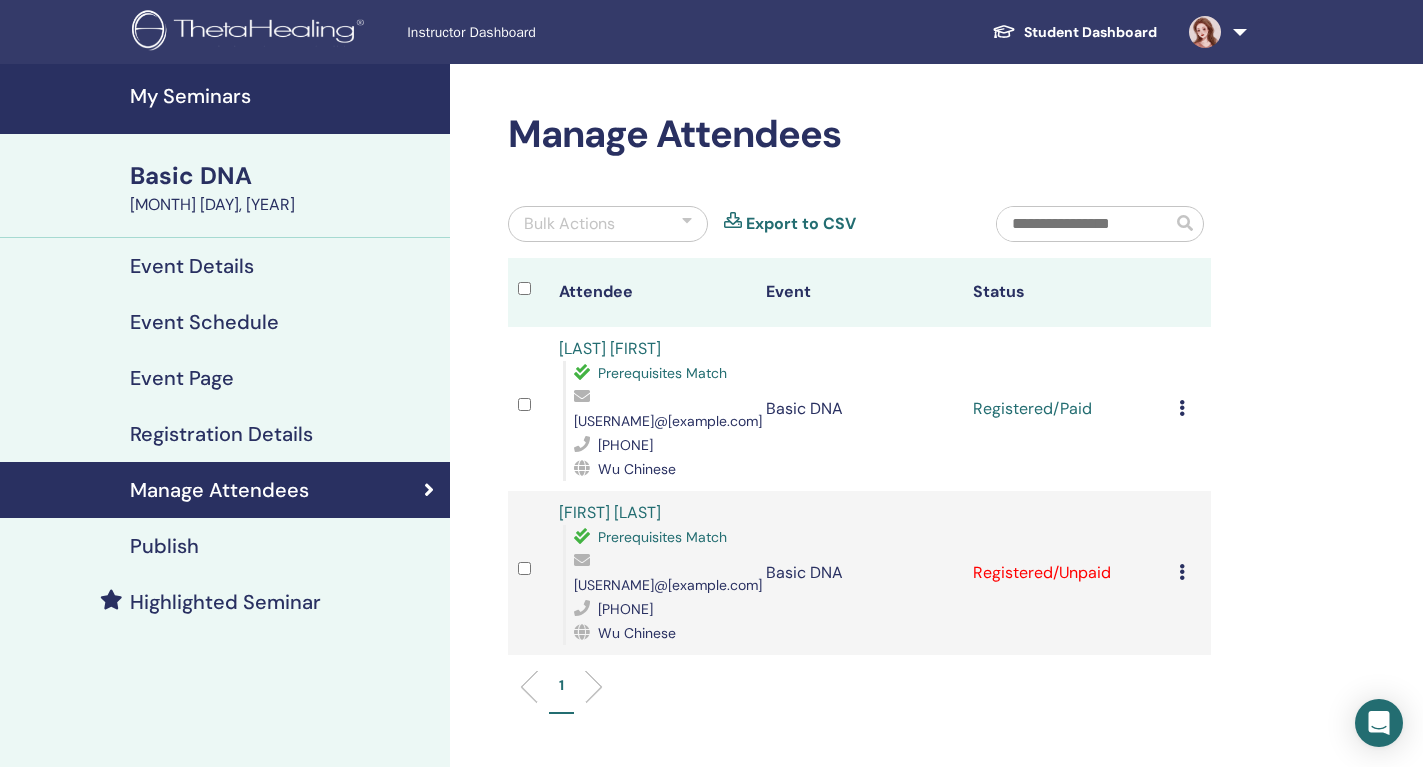 scroll, scrollTop: 30, scrollLeft: 0, axis: vertical 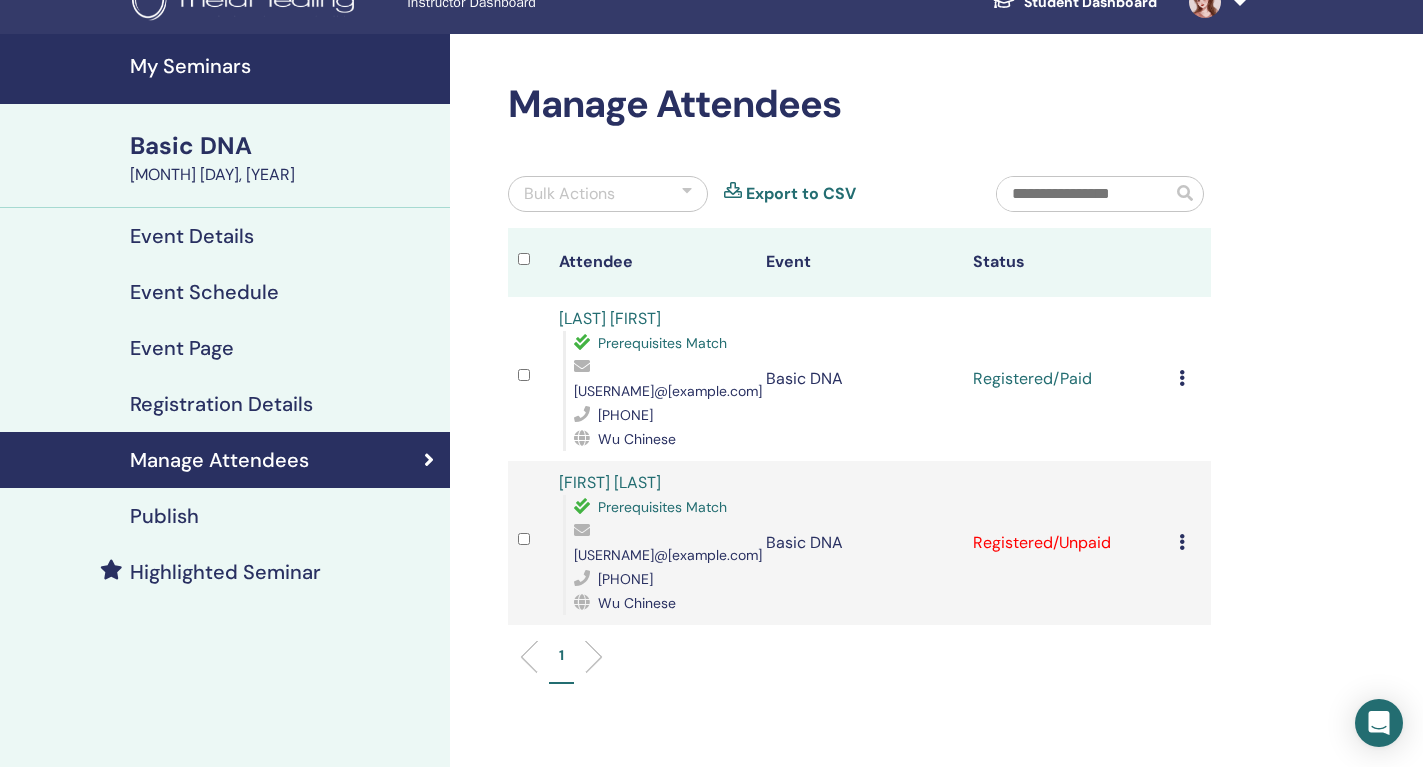 click at bounding box center (1182, 542) 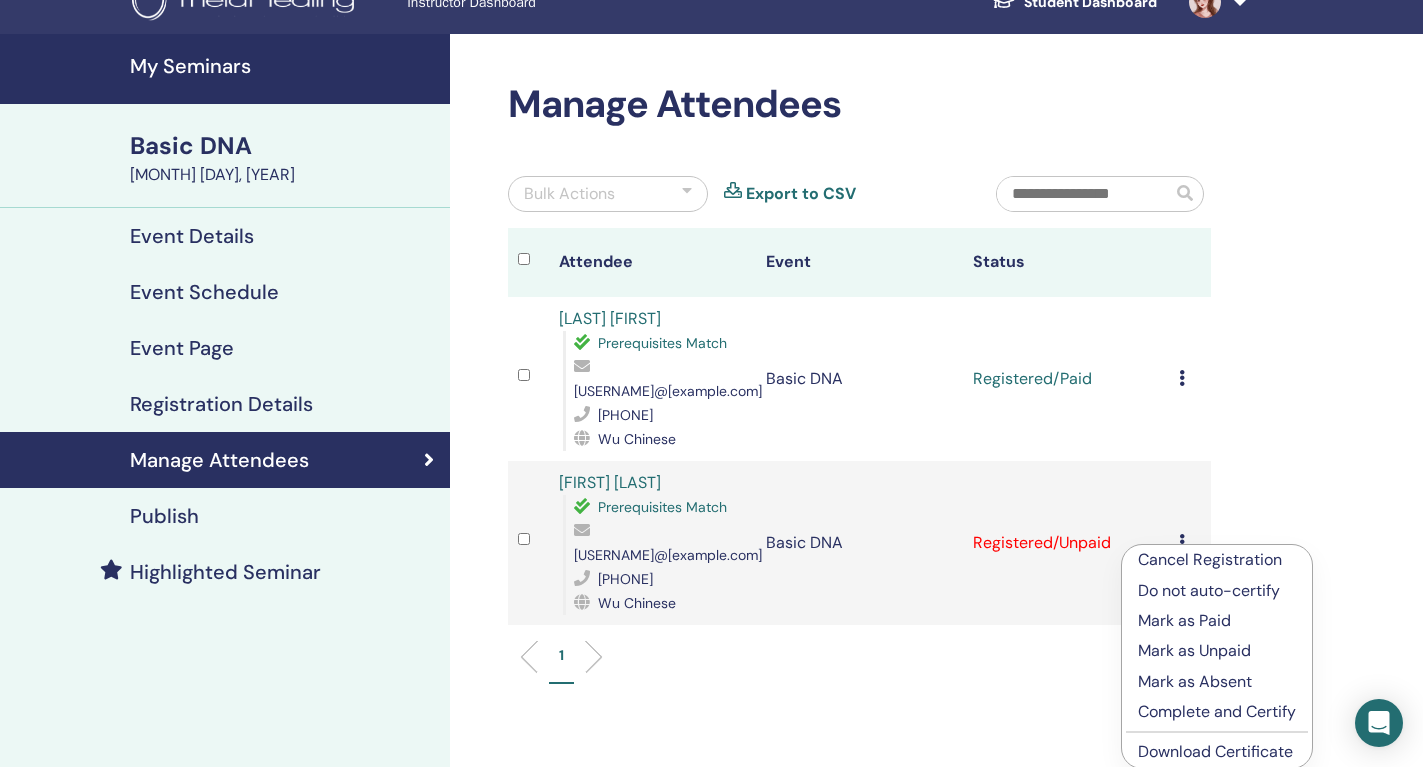 click on "Mark as Paid" at bounding box center (1217, 621) 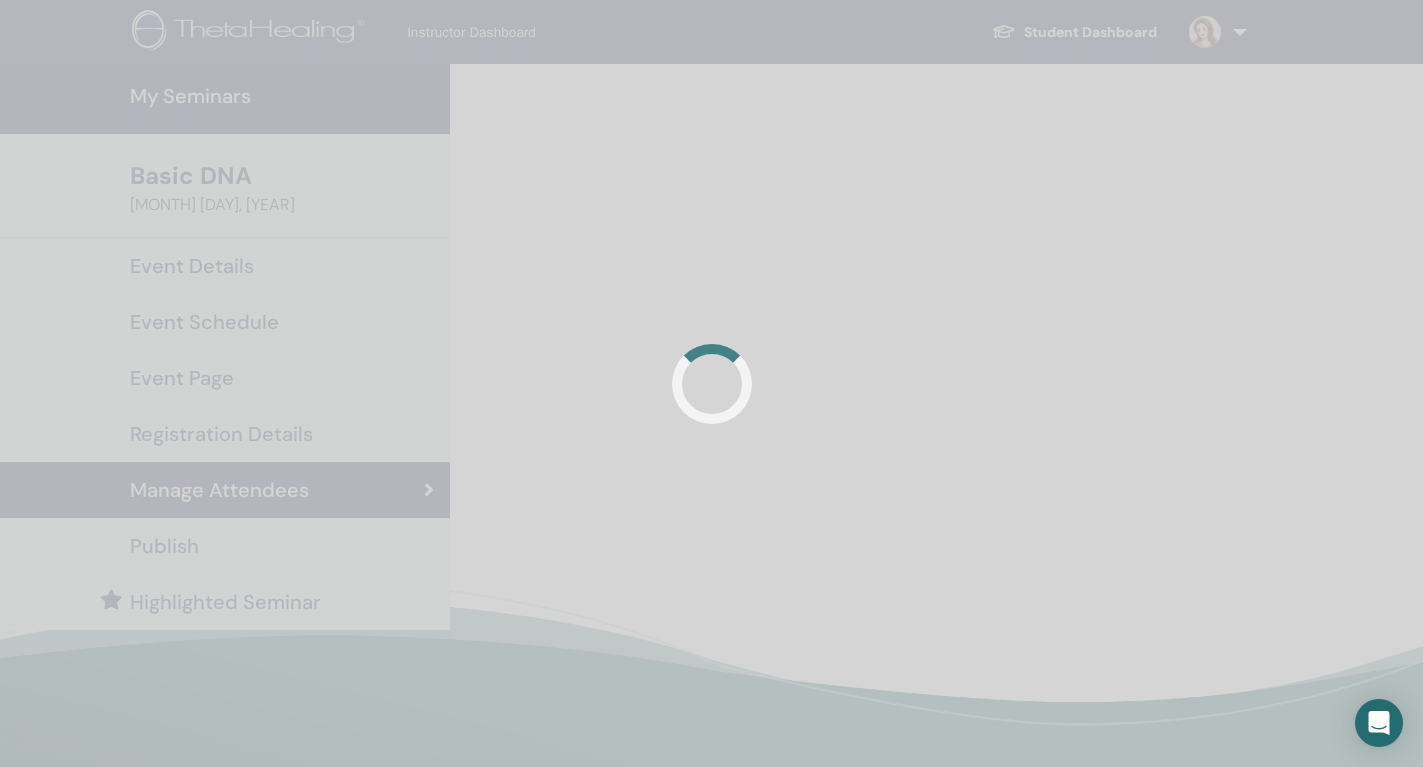 scroll, scrollTop: 30, scrollLeft: 0, axis: vertical 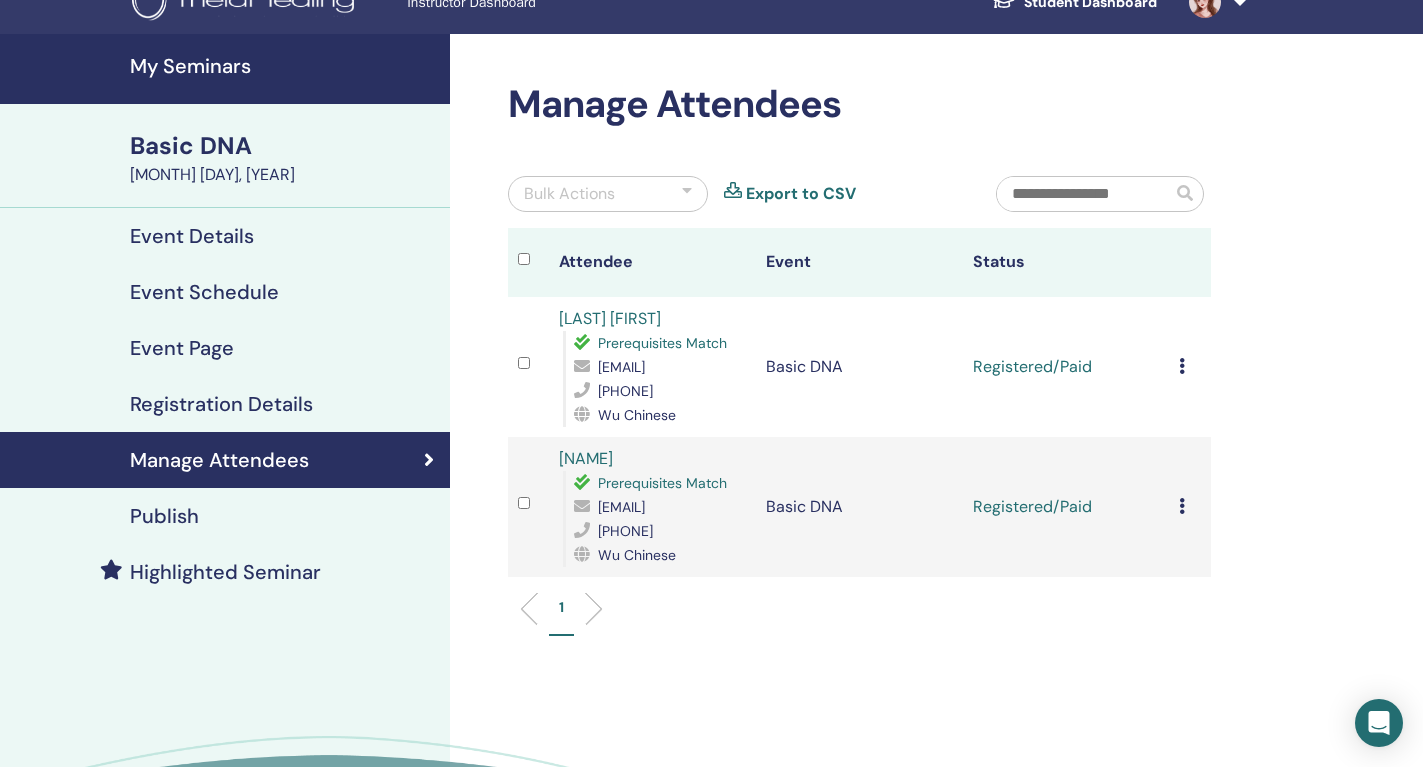 click on "Cancel Registration Do not auto-certify Mark as Paid Mark as Unpaid Mark as Absent Complete and Certify Download Certificate" at bounding box center [1189, 367] 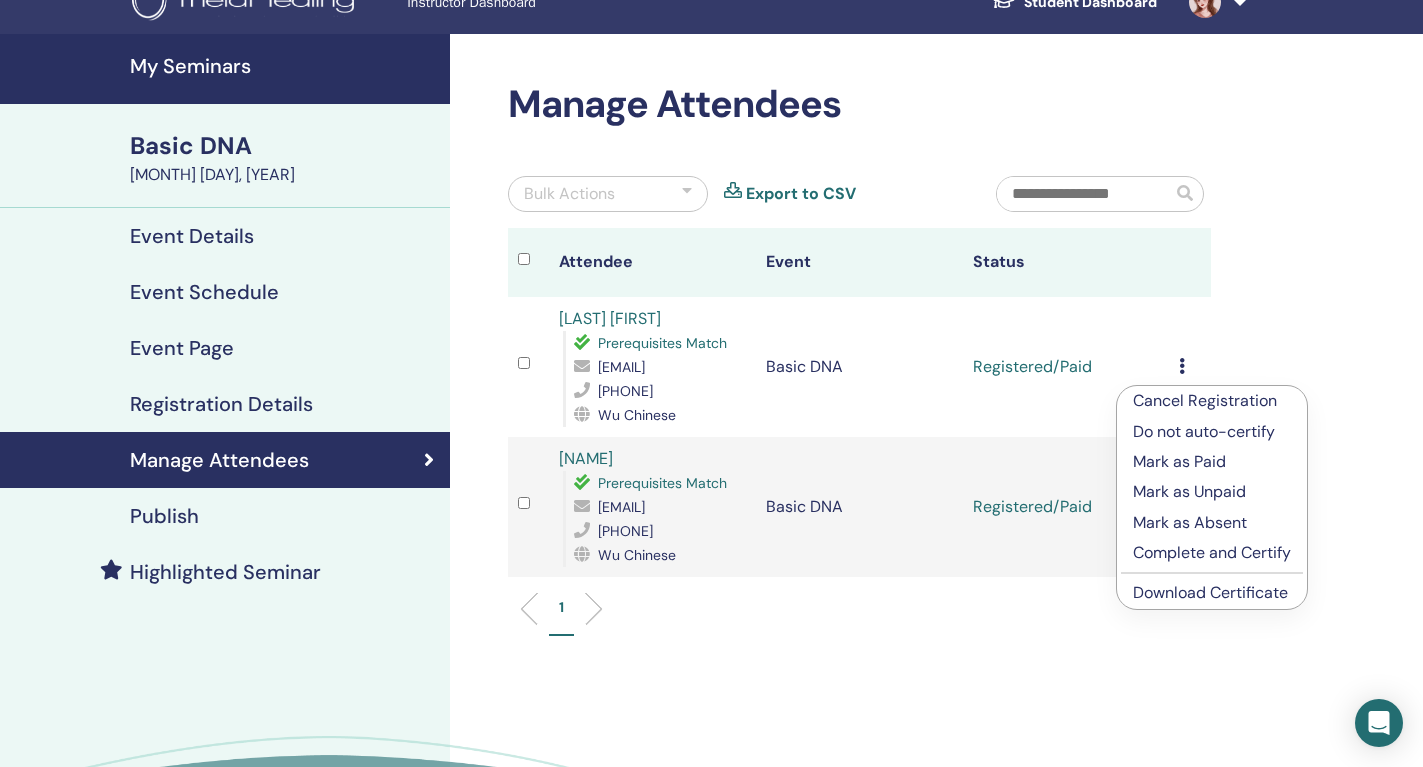 click on "Complete and Certify" at bounding box center [1212, 553] 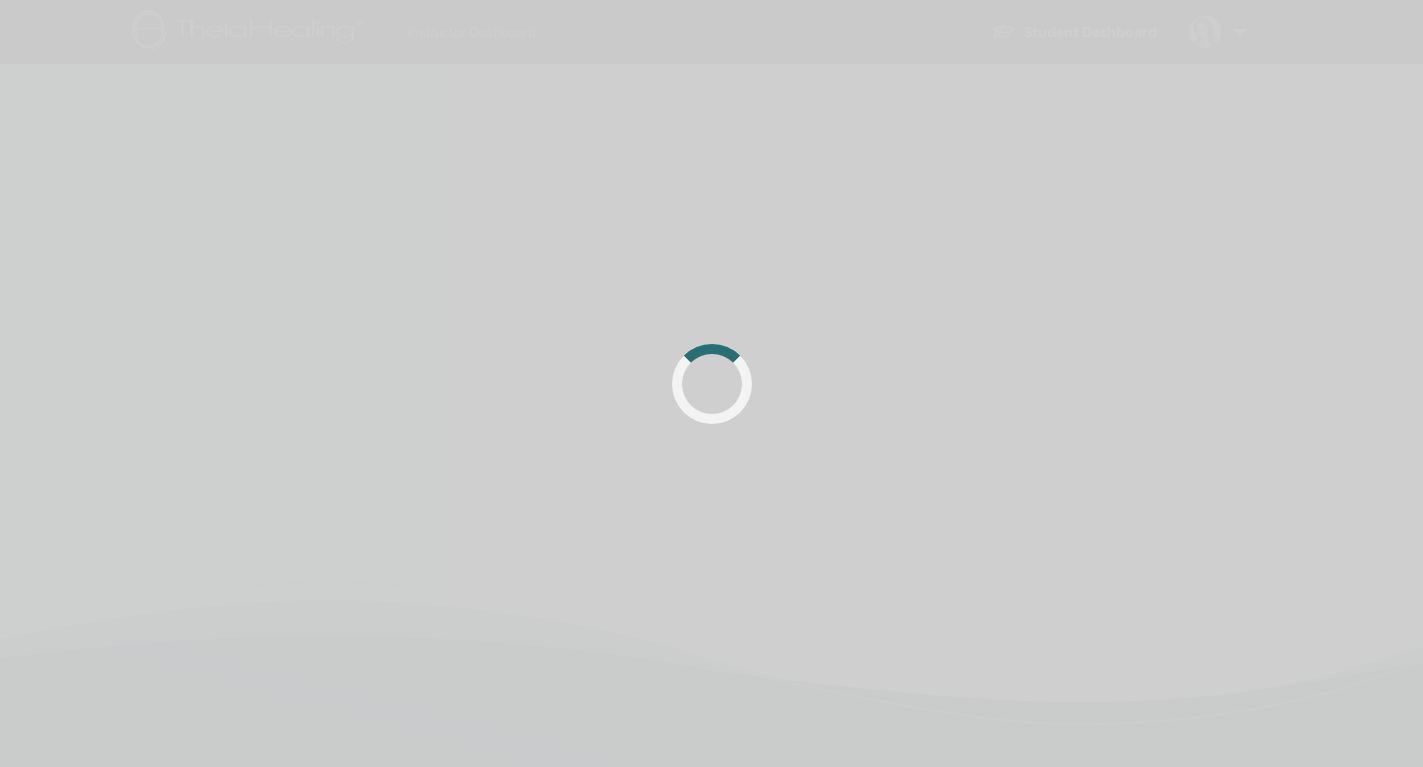 scroll, scrollTop: 30, scrollLeft: 0, axis: vertical 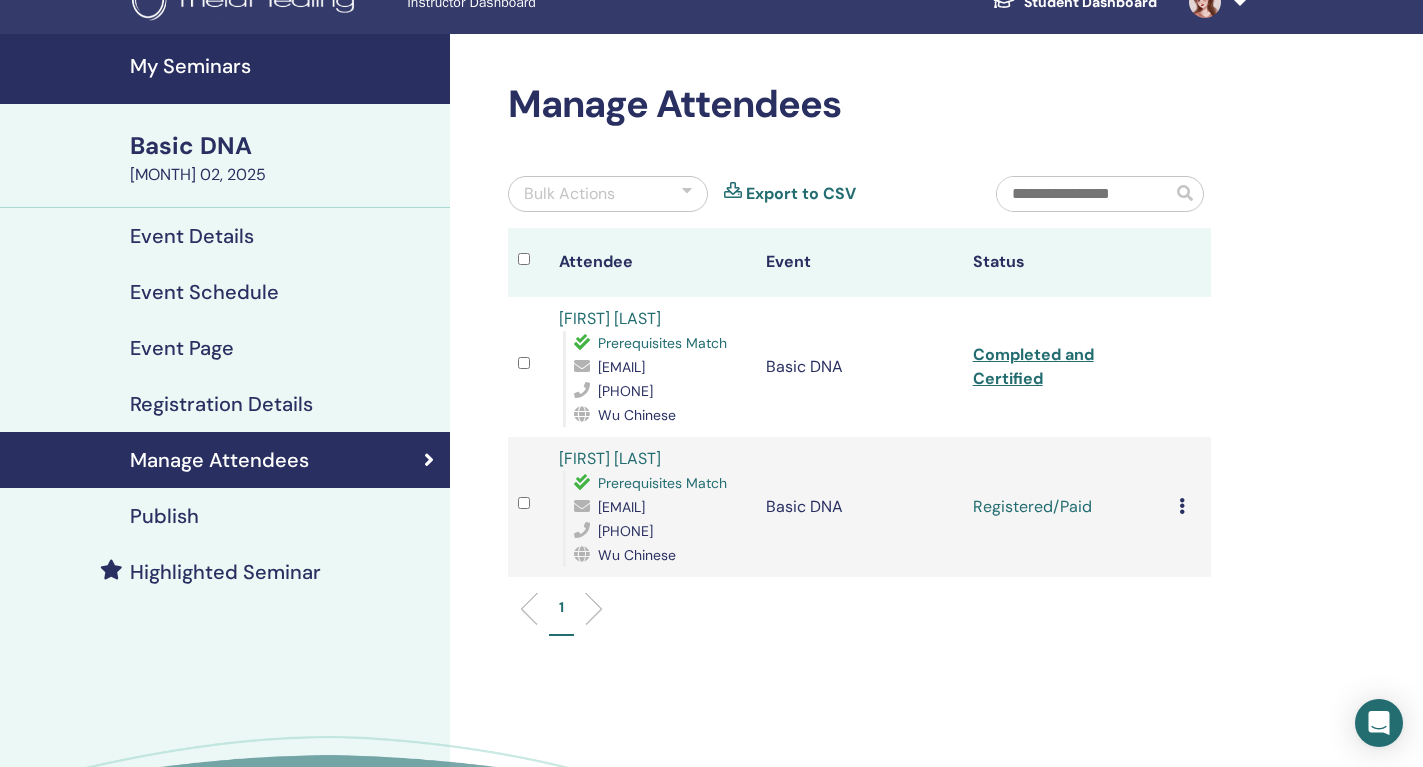 click at bounding box center (1182, 506) 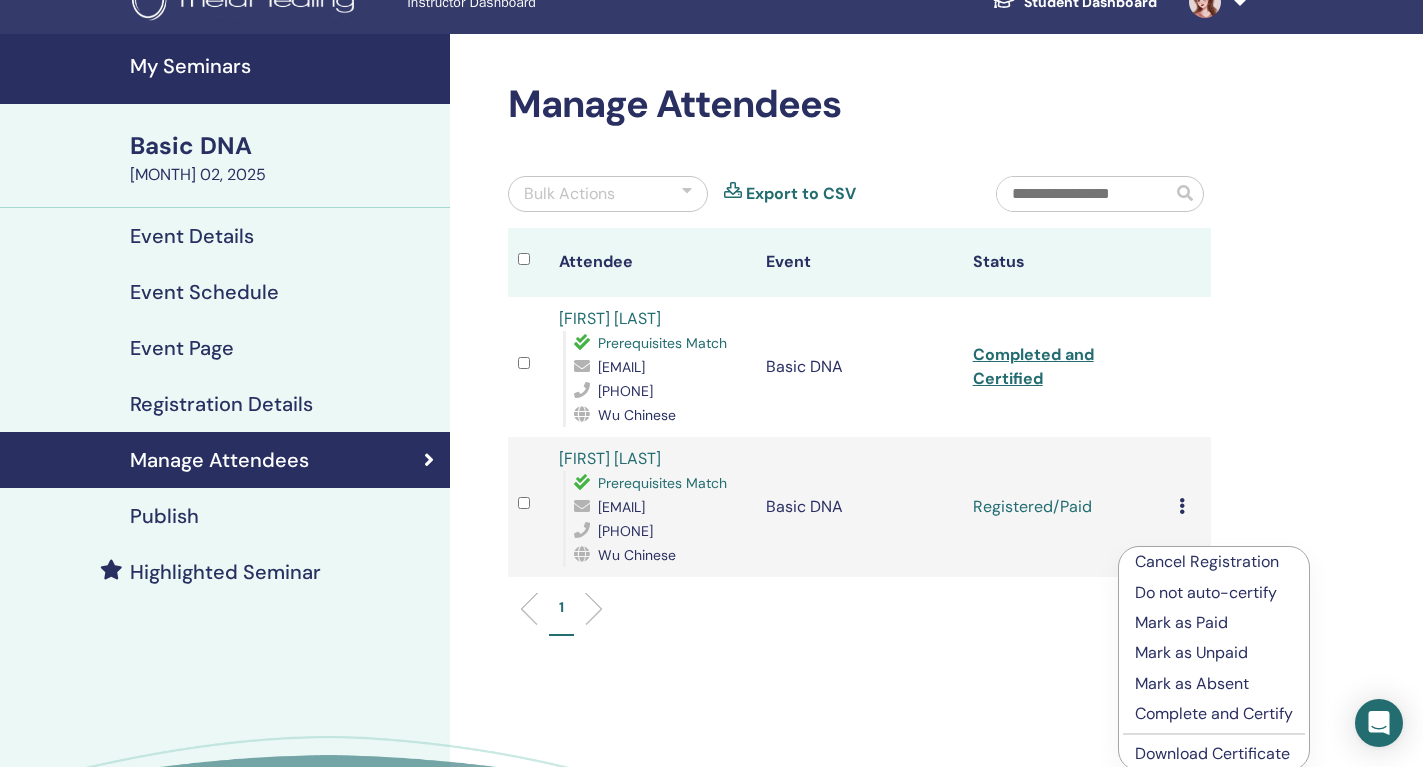click on "Complete and Certify" at bounding box center [1214, 714] 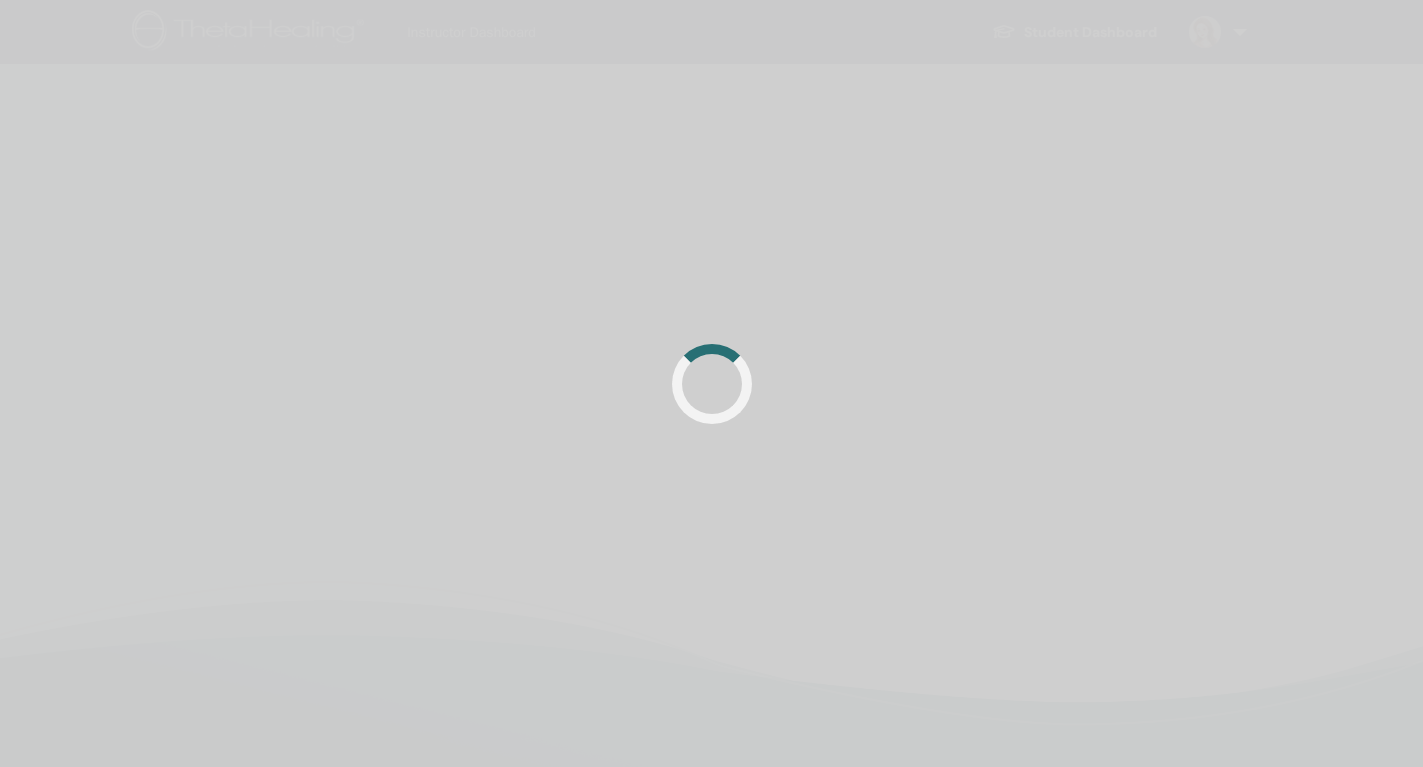 scroll, scrollTop: 30, scrollLeft: 0, axis: vertical 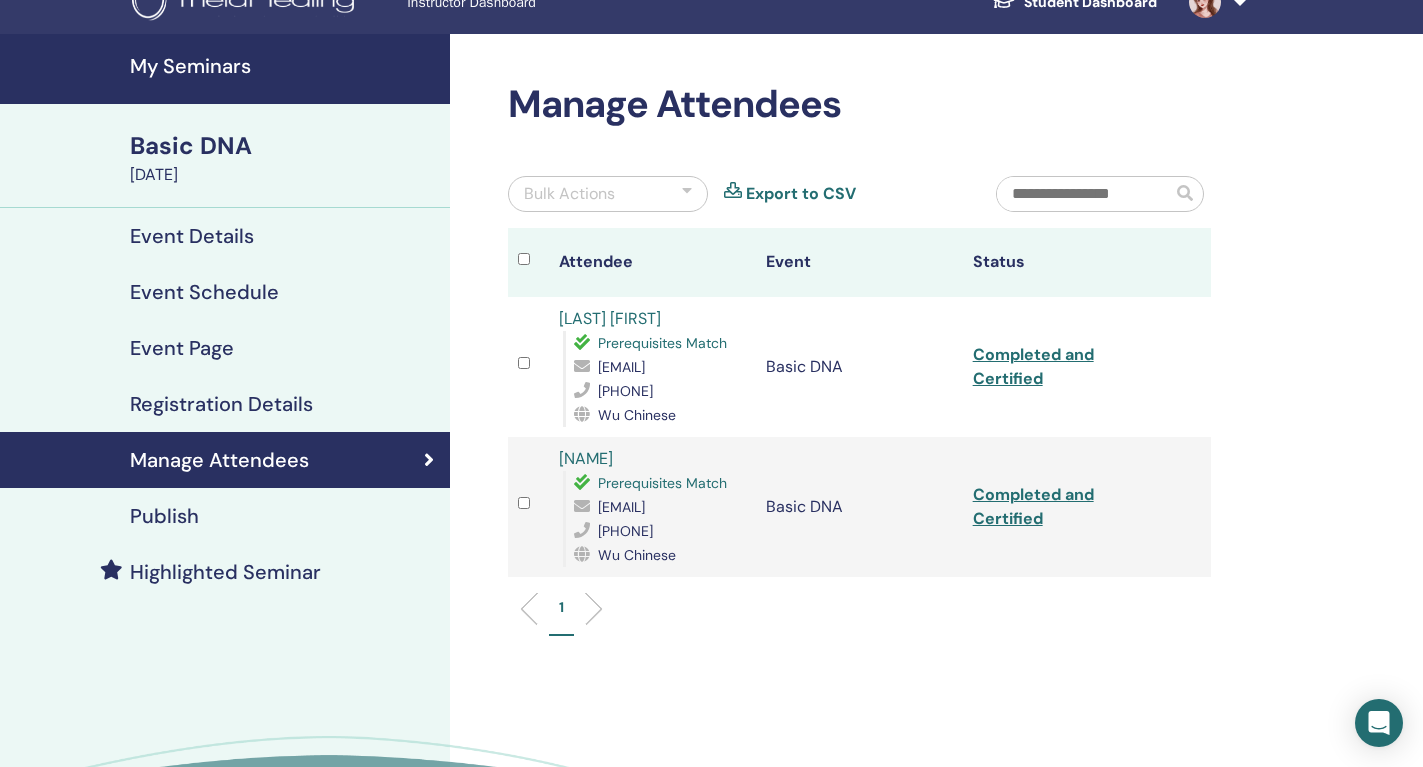 click on "Completed and Certified" at bounding box center (1066, 507) 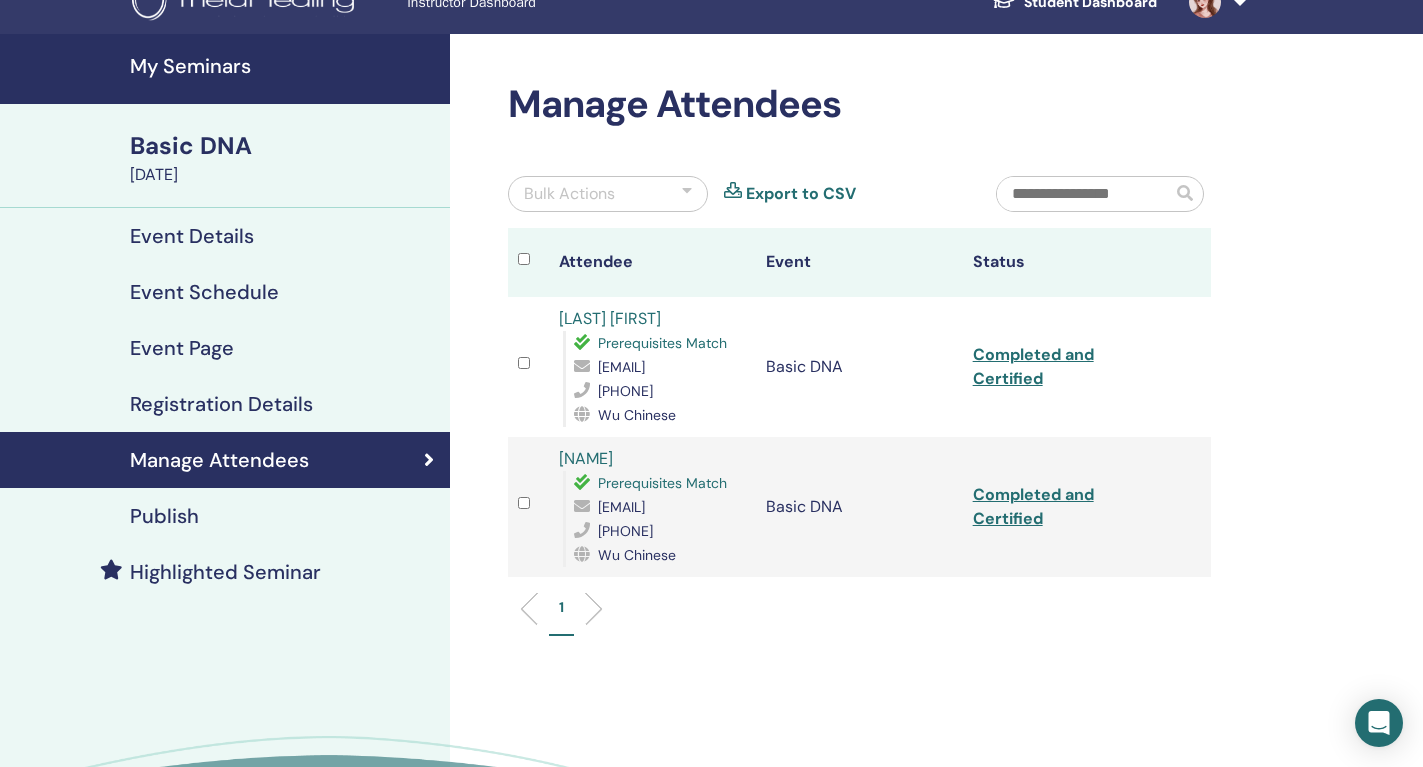 click on "Completed and Certified" at bounding box center [1033, 366] 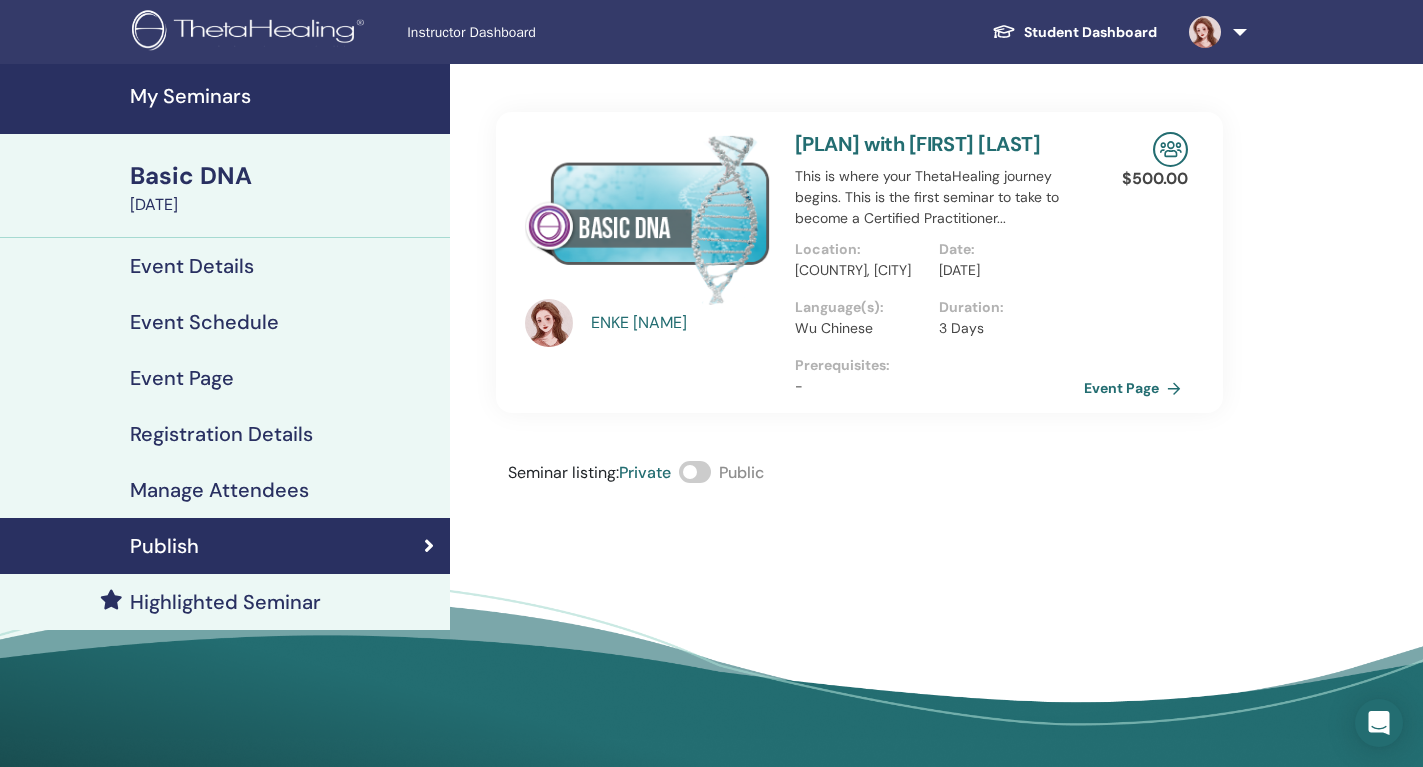 scroll, scrollTop: 0, scrollLeft: 0, axis: both 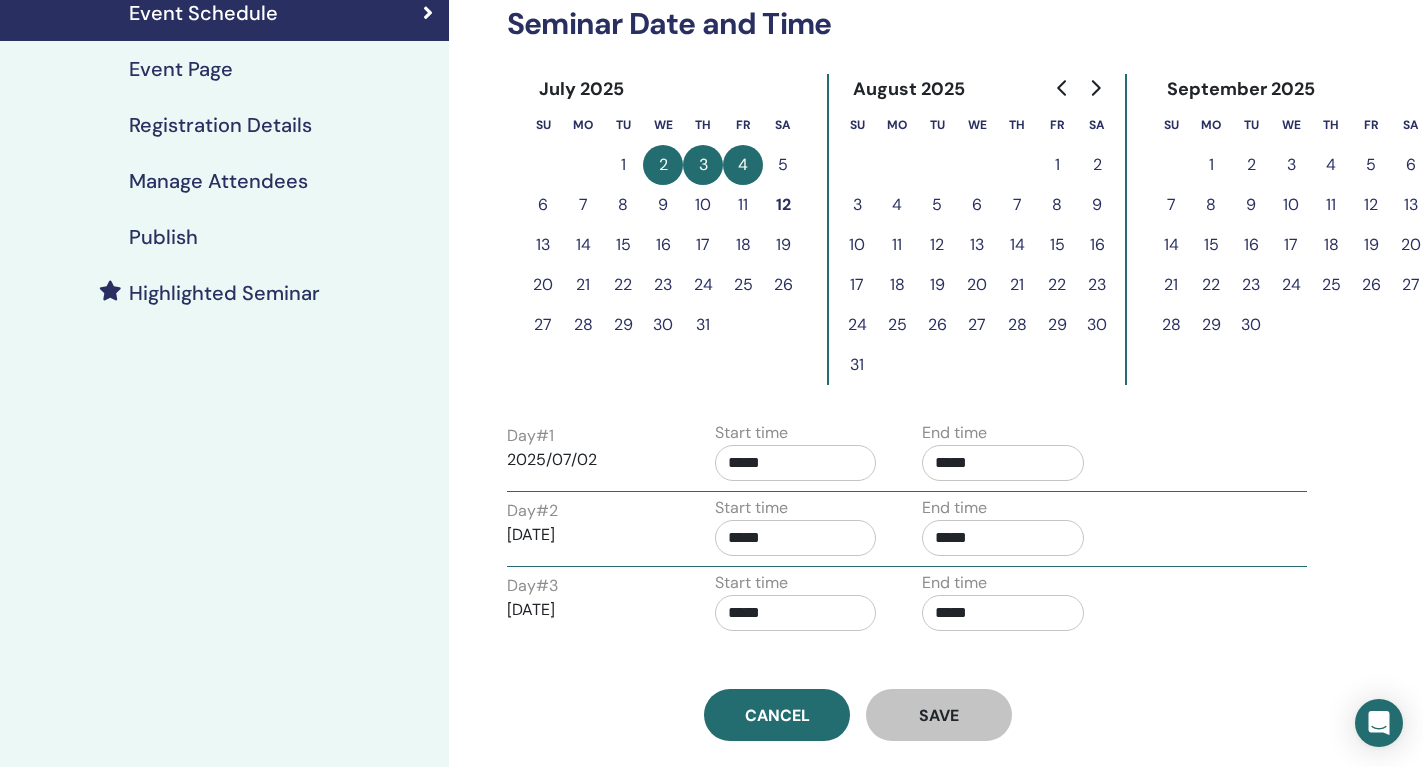 click on "12" at bounding box center (783, 205) 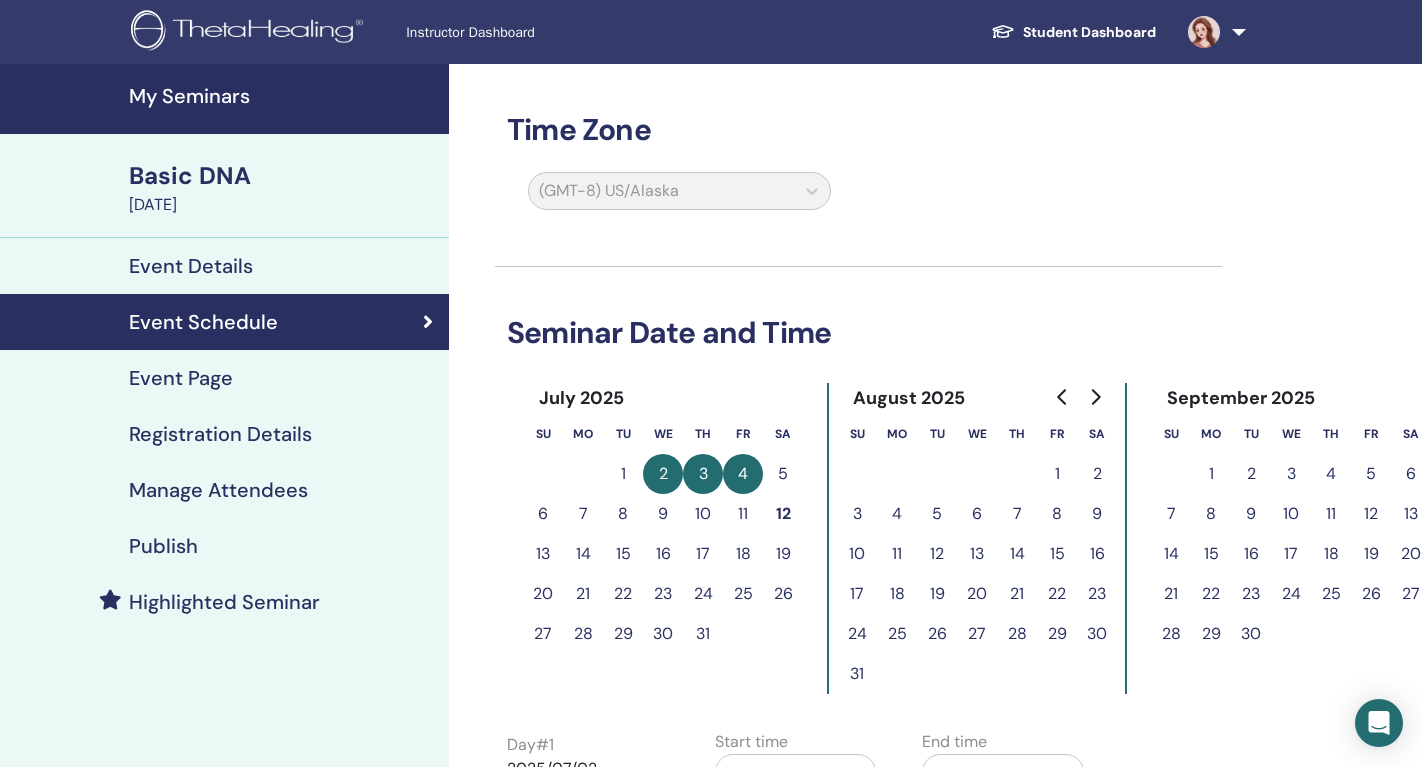 scroll, scrollTop: 0, scrollLeft: 1, axis: horizontal 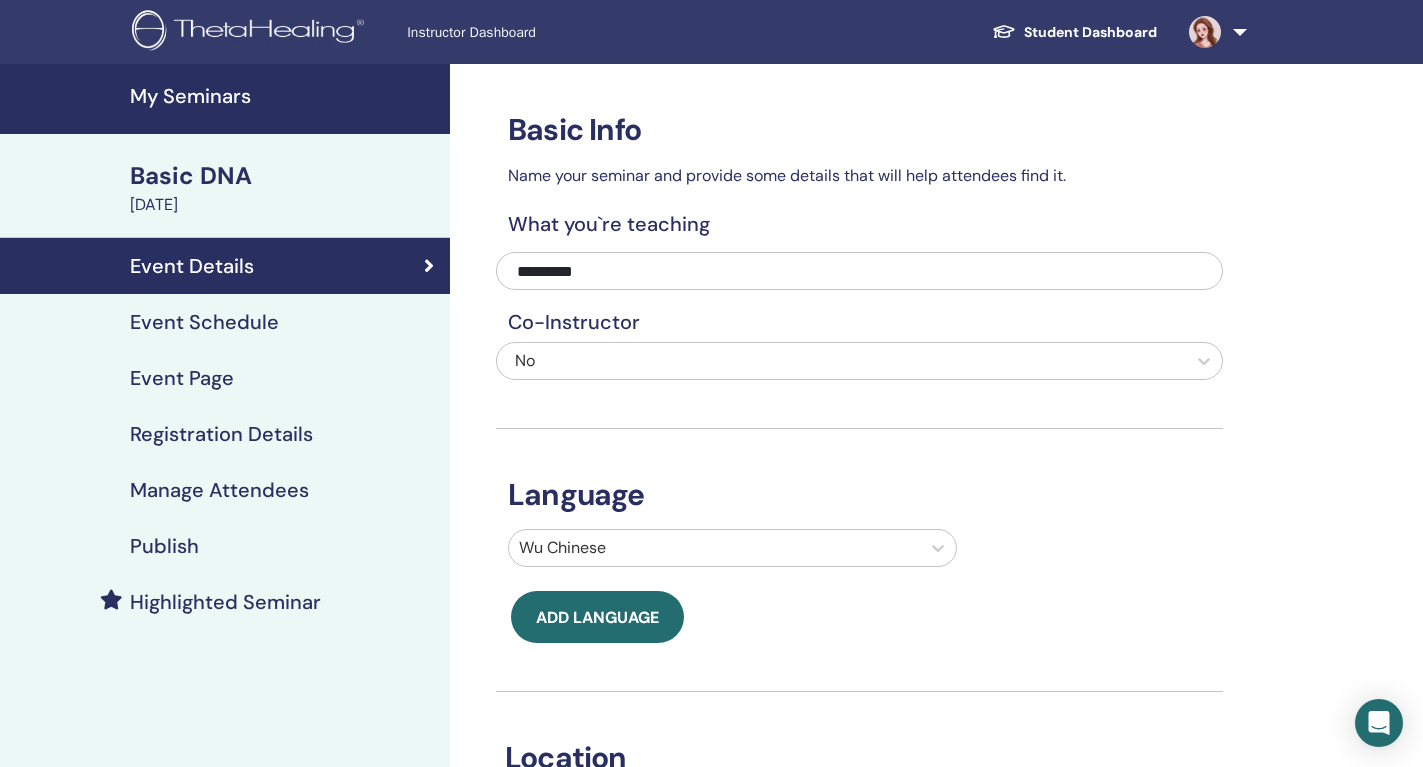 click on "[DATE]" at bounding box center [284, 205] 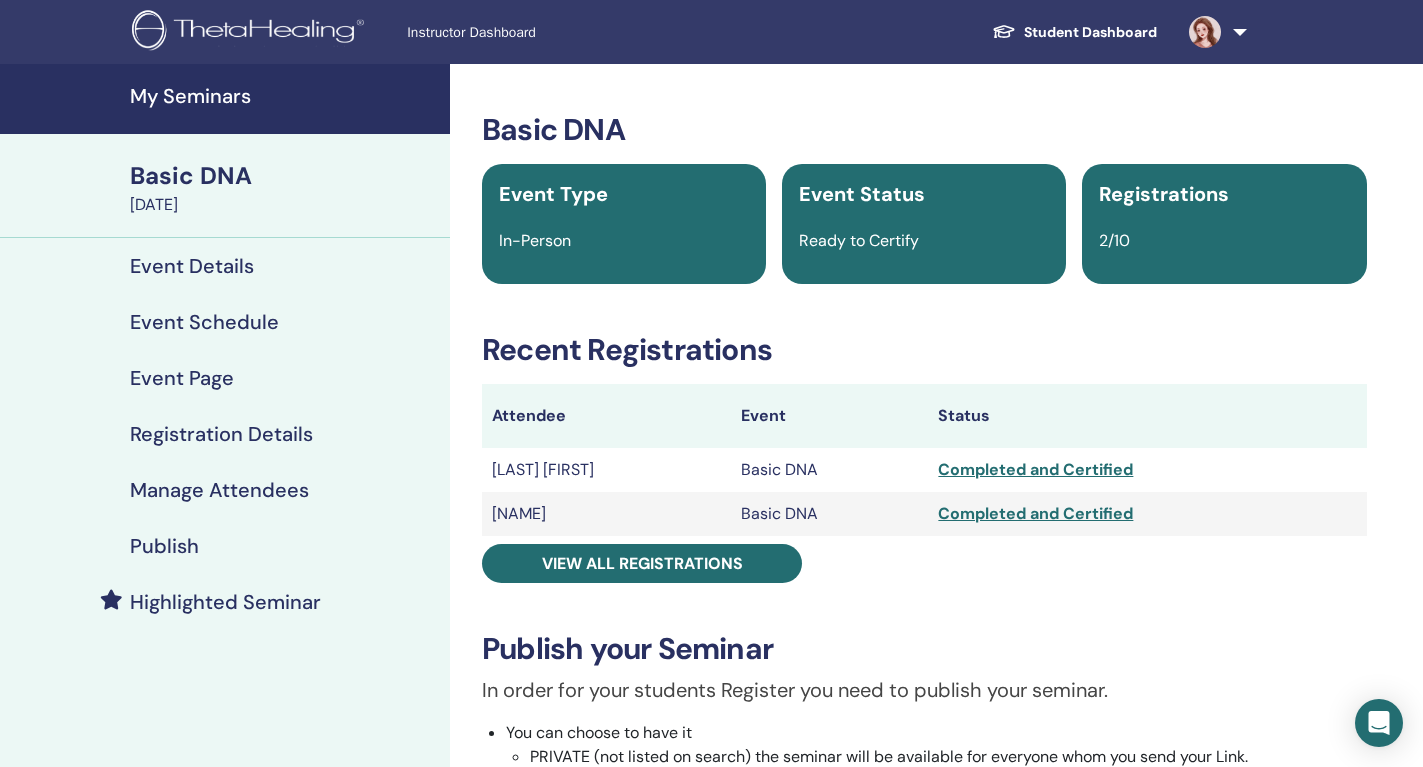 click on "Basic DNA" at bounding box center (284, 176) 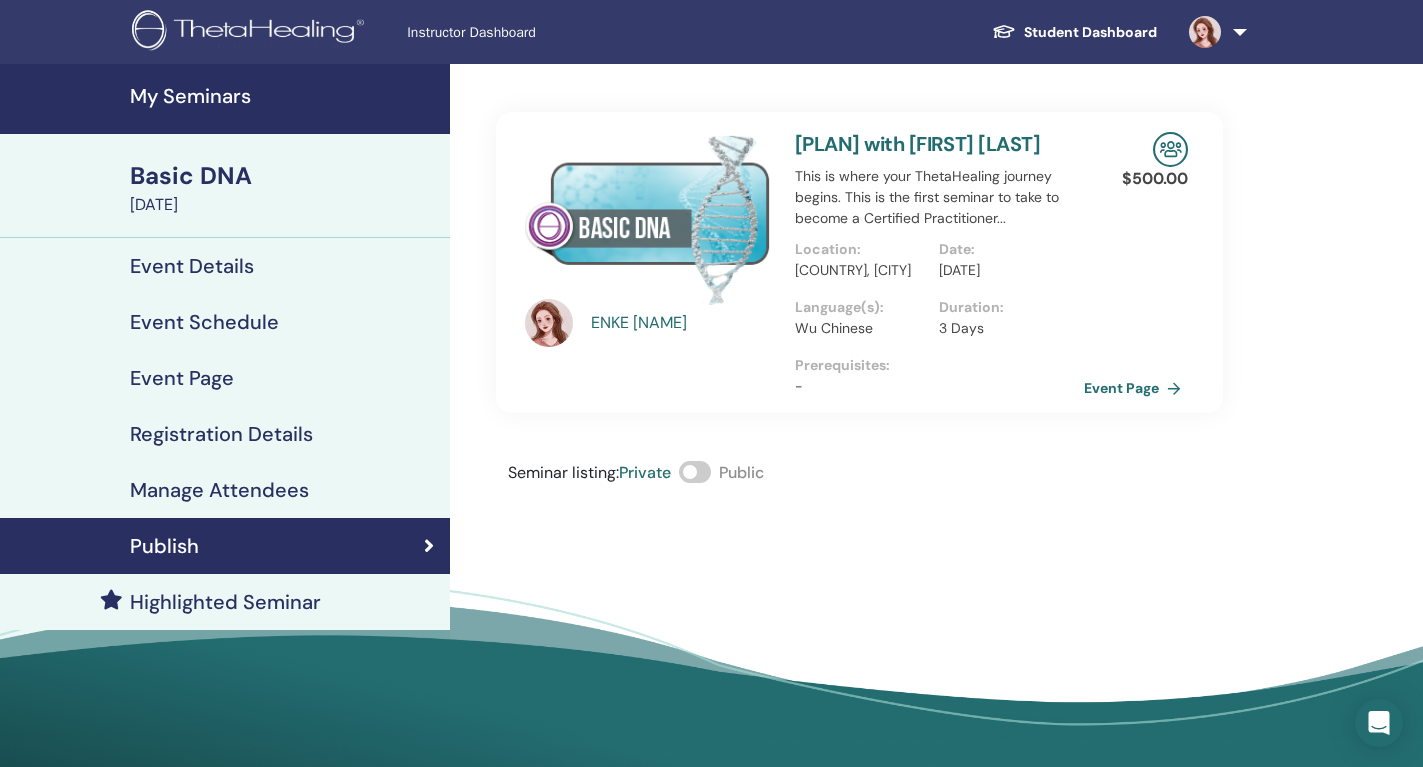 click on "[PLAN] [PLAN] with [FIRST] [LAST] My ThetaLearning My ThetaHealers My Seminars Wishlist Become a Practitioner Notifications Messages My Theta Account Support Logout" at bounding box center (1115, 32) 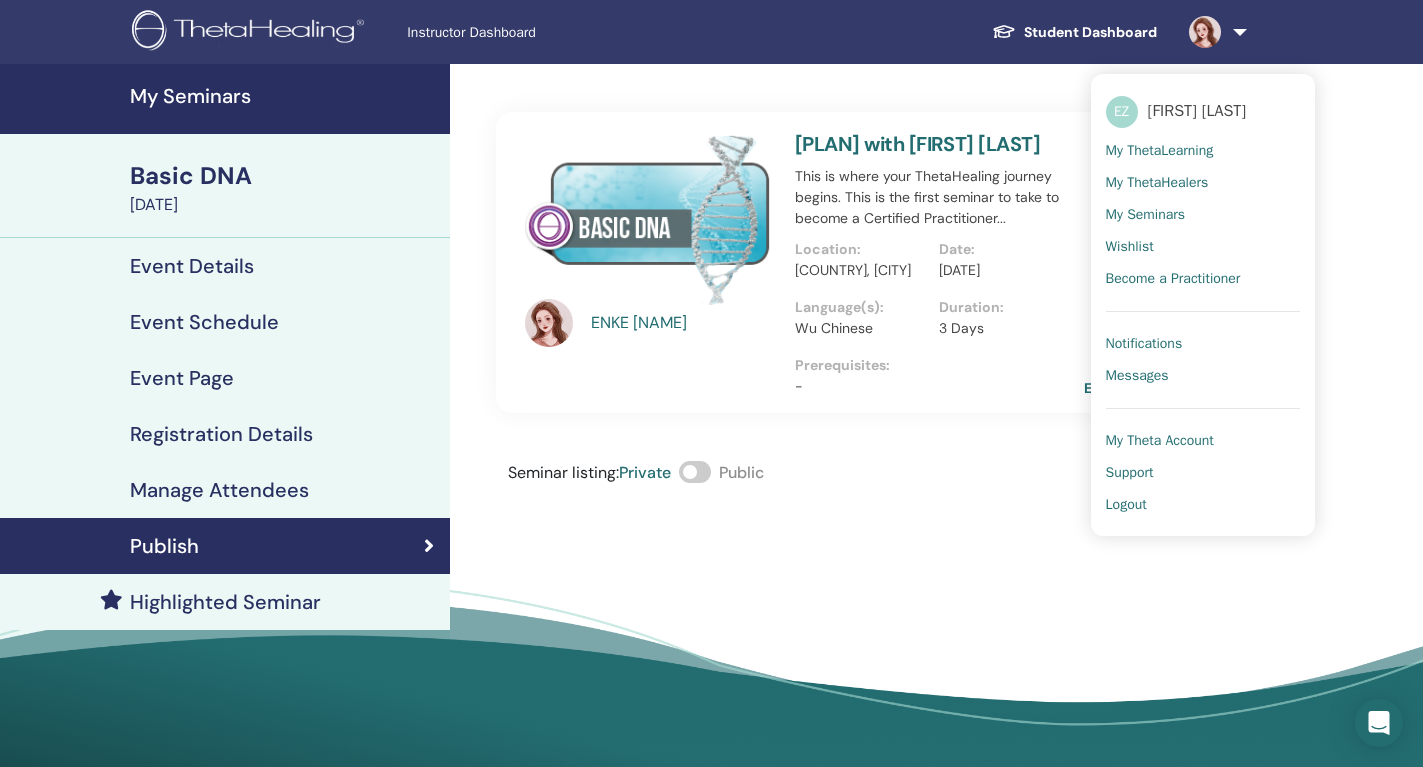 click at bounding box center (1214, 32) 